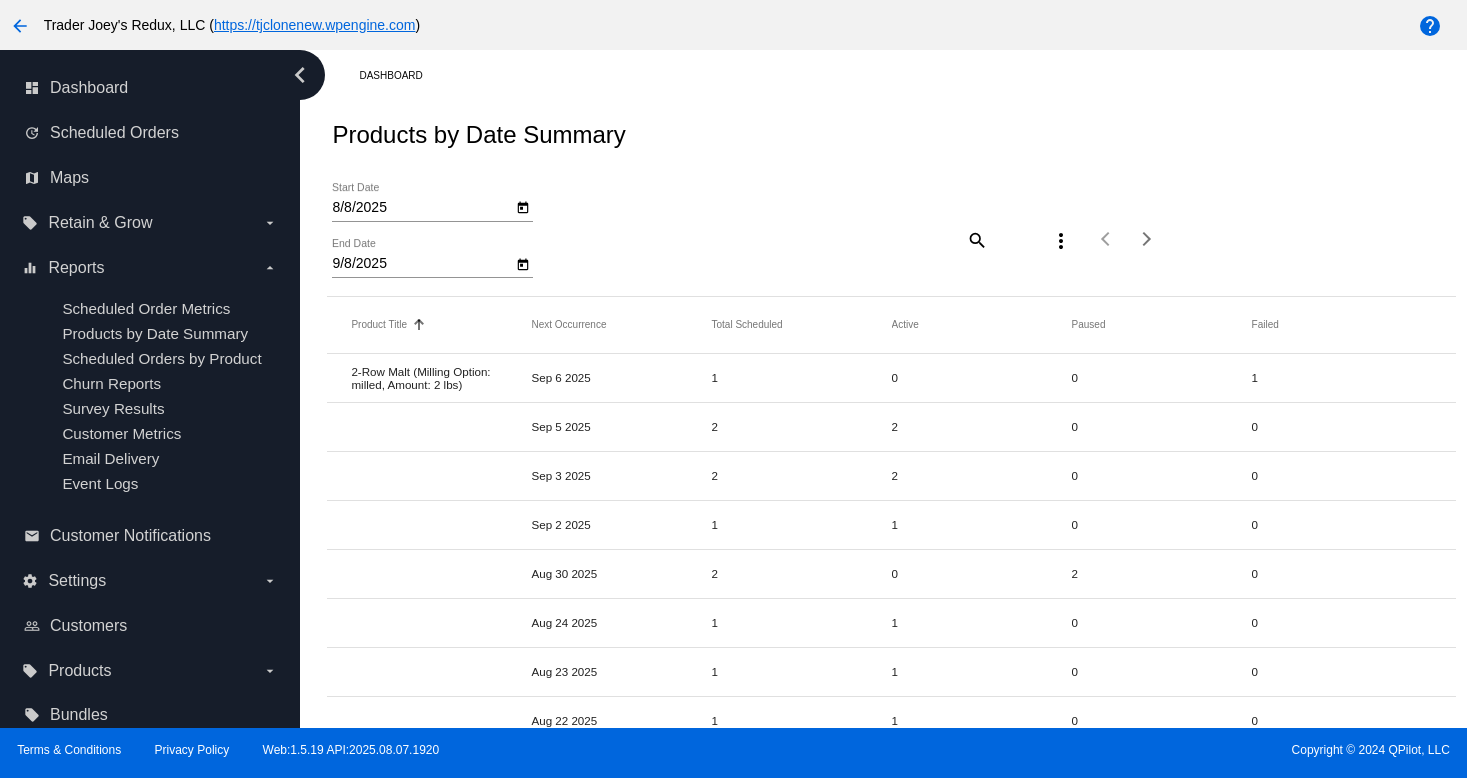 scroll, scrollTop: 0, scrollLeft: 0, axis: both 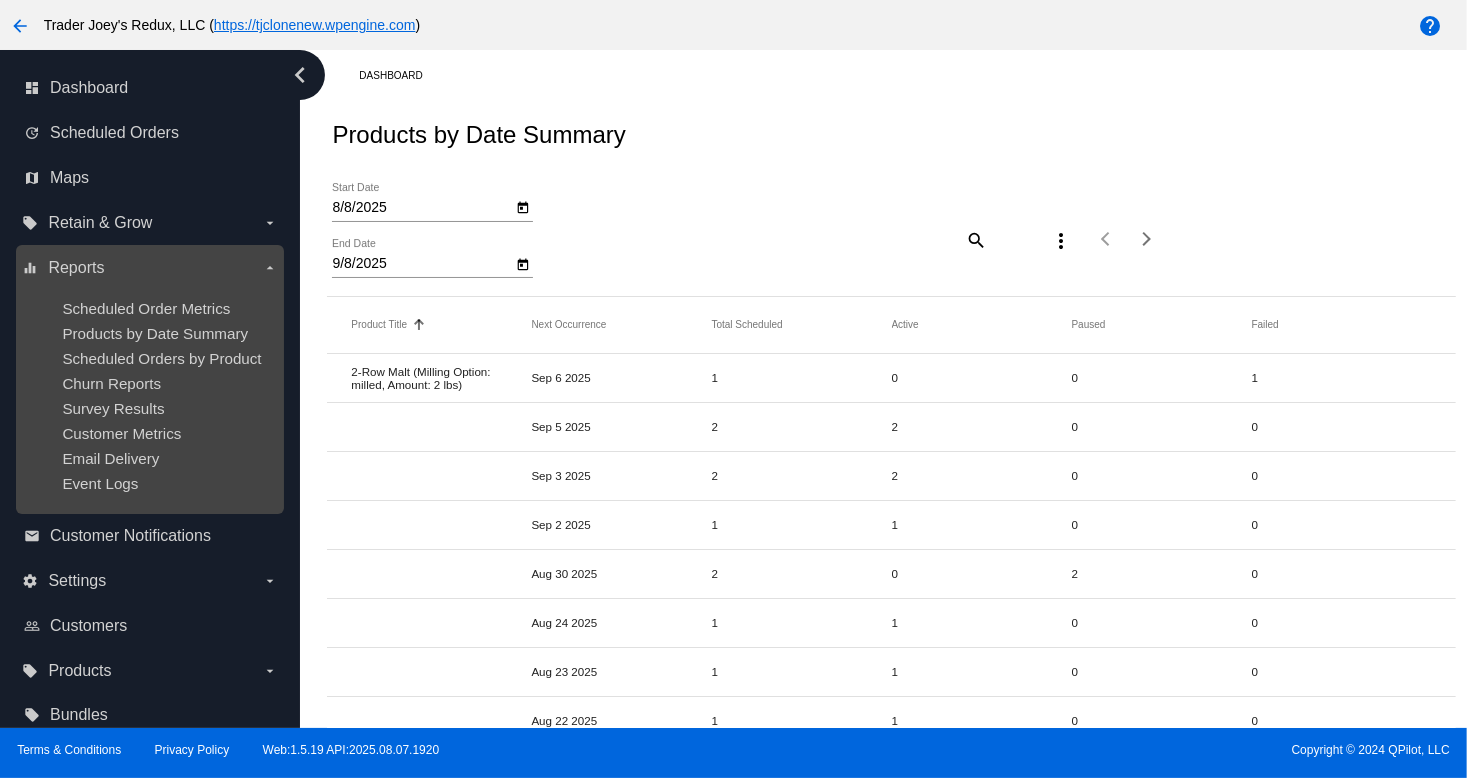 click on "Scheduled Orders by Product" at bounding box center (165, 358) 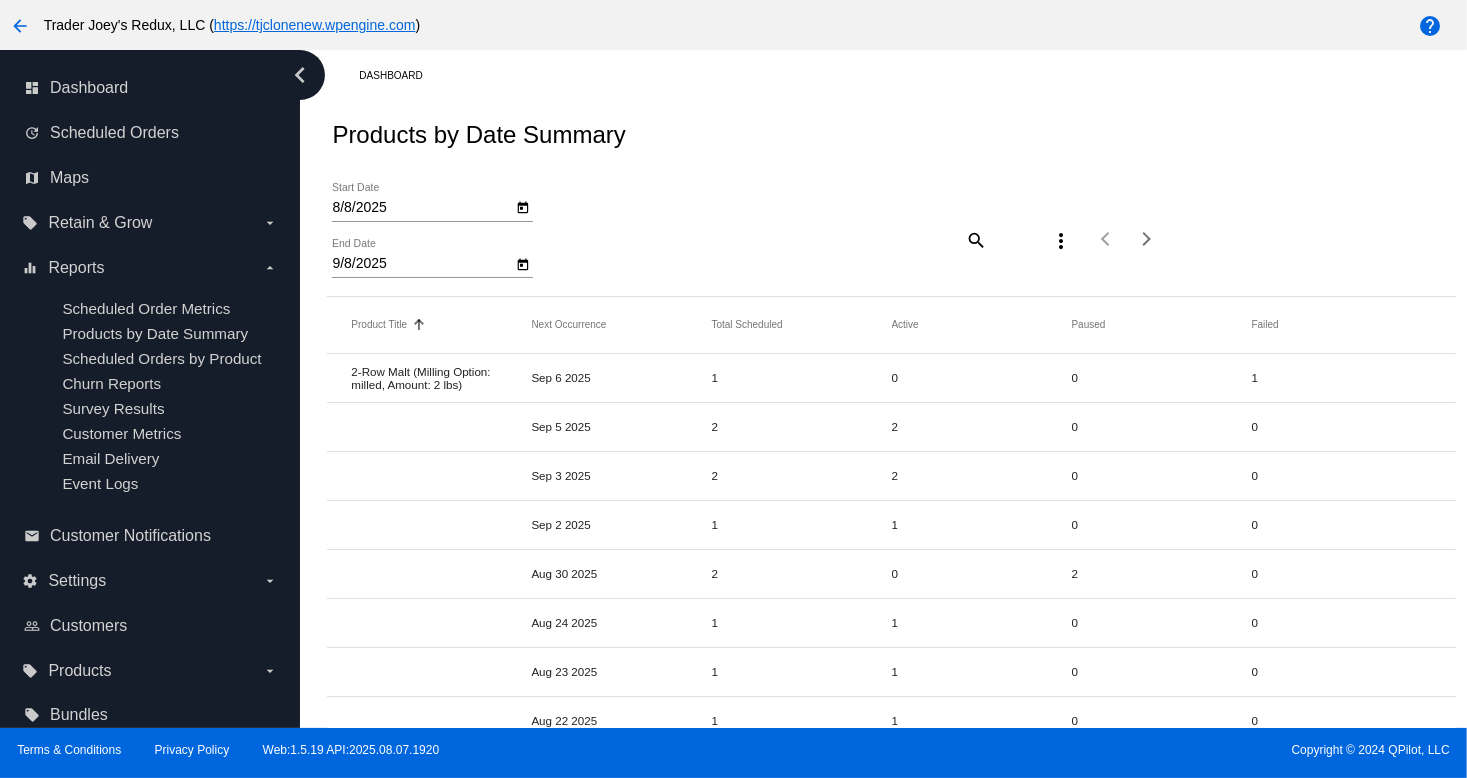 click on "[NUMBER] - [WORD] ([WORD]: [WORD], [WORD]: [NUMBER] [WORD])  [MONTH] [DAY] [YEAR]  [NUMBER]  [NUMBER]  [NUMBER]  [NUMBER]" 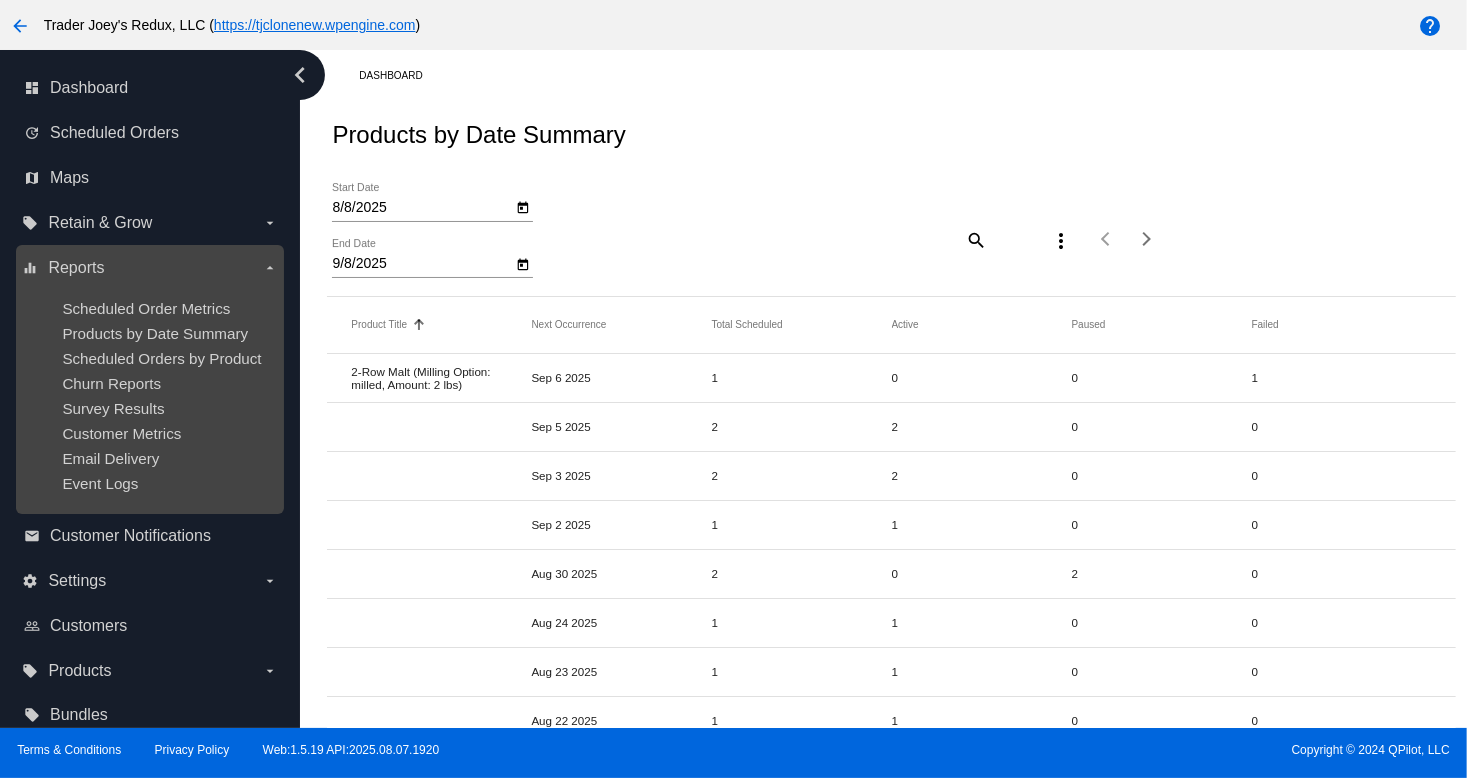 click on "Scheduled Order Metrics
Products by Date Summary
Scheduled Orders by Product
Churn Reports
Survey Results
Customer Metrics
Email Delivery
Event Logs" at bounding box center (149, 396) 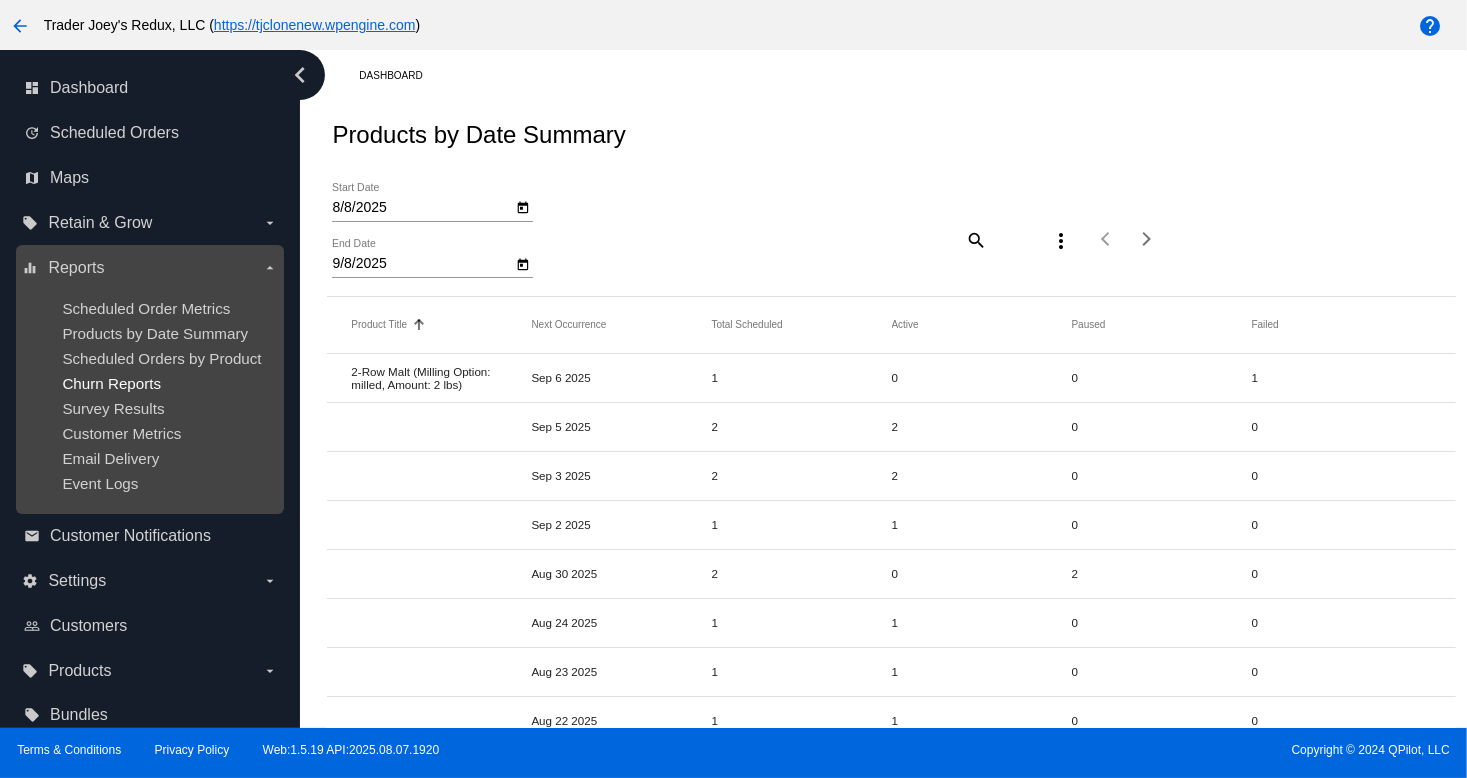 click on "Churn Reports" at bounding box center [111, 383] 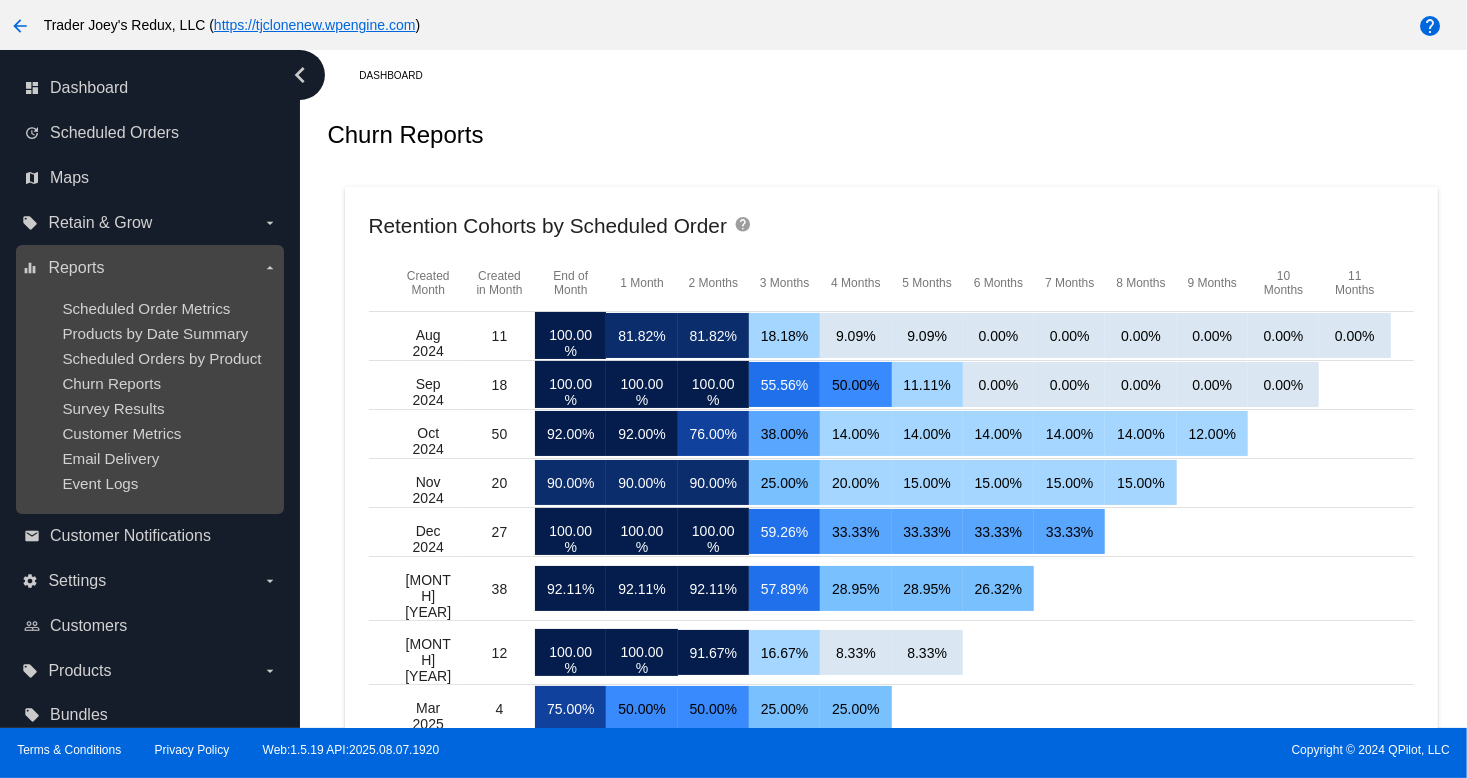 click on "Email Delivery" at bounding box center (165, 458) 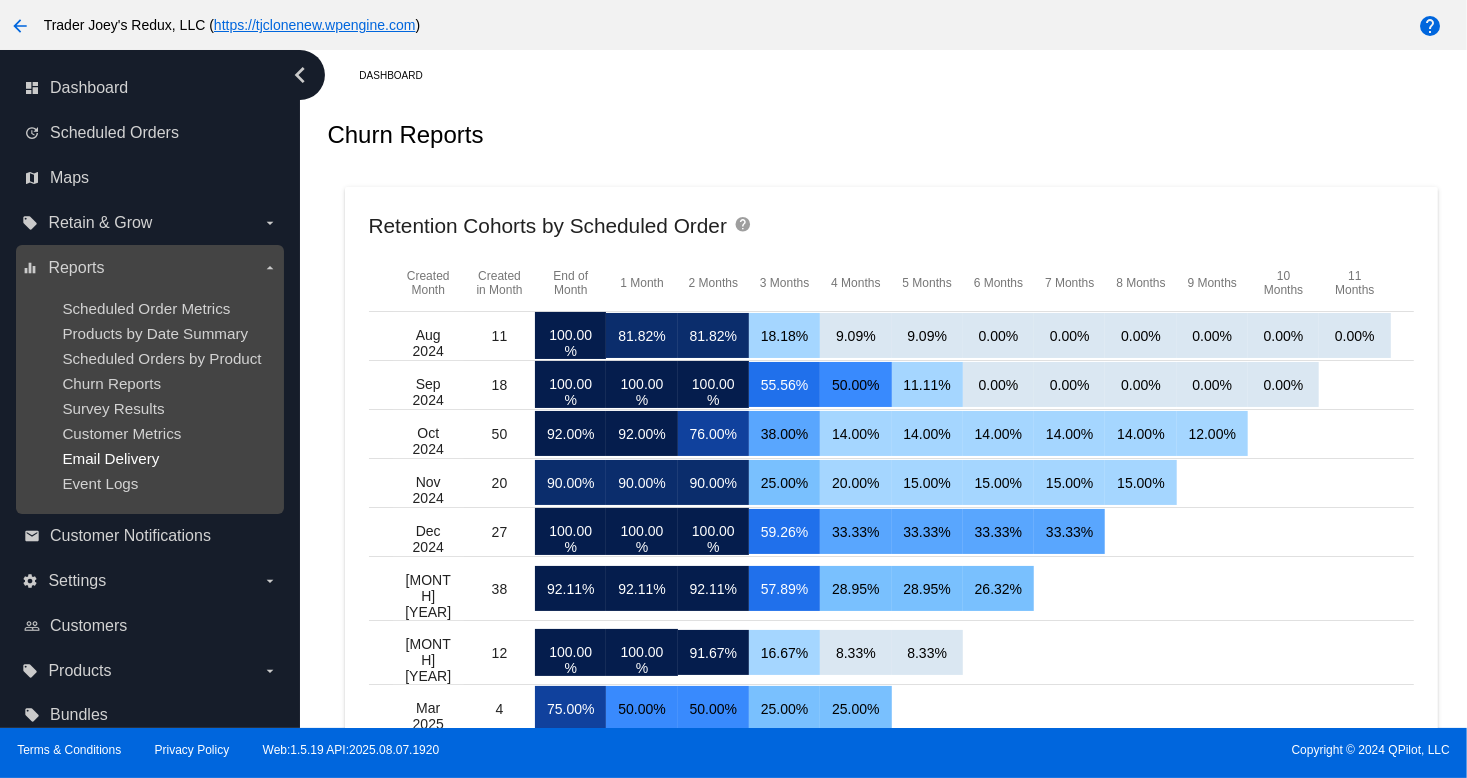 click on "Email Delivery" at bounding box center (110, 458) 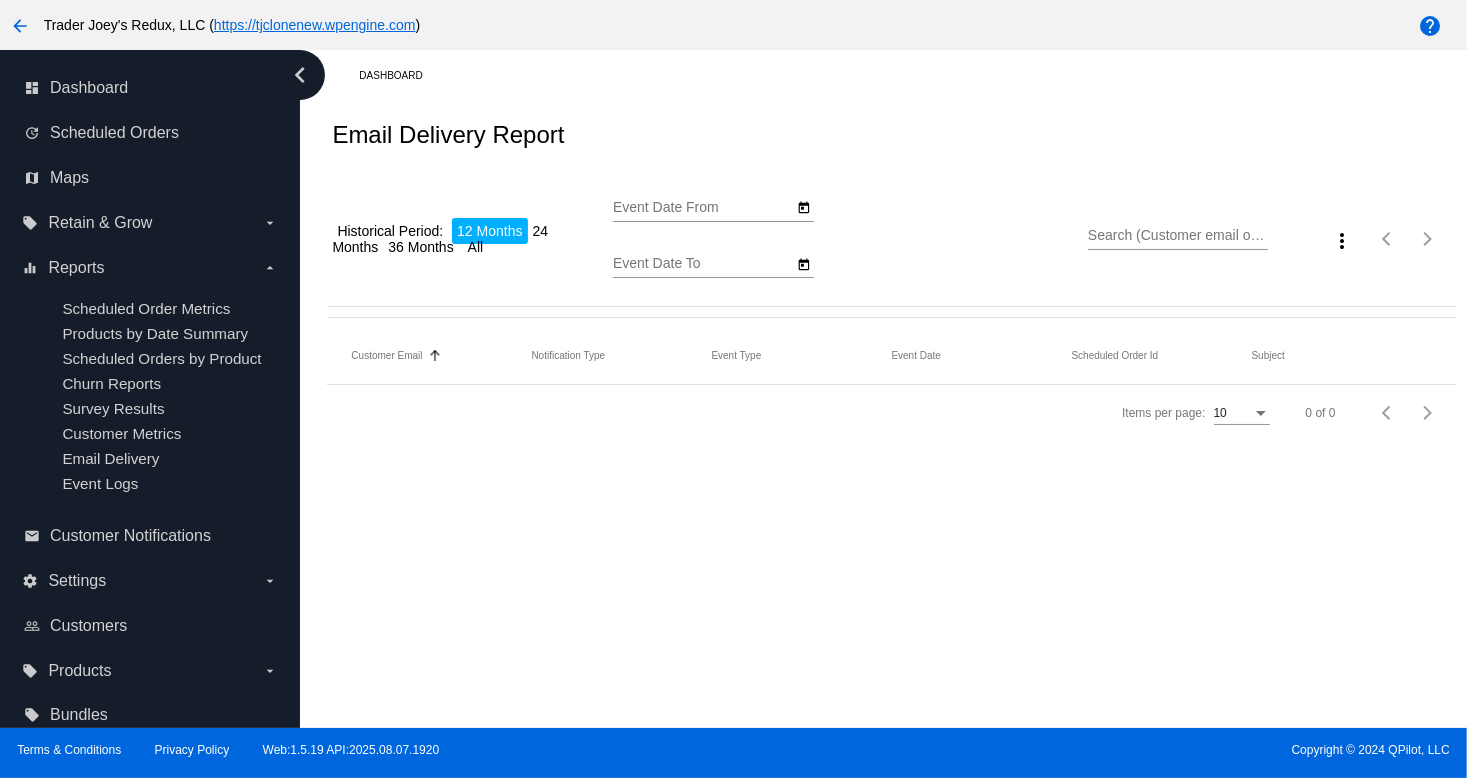 type on "[MONTH]/[DAY]/[YEAR]" 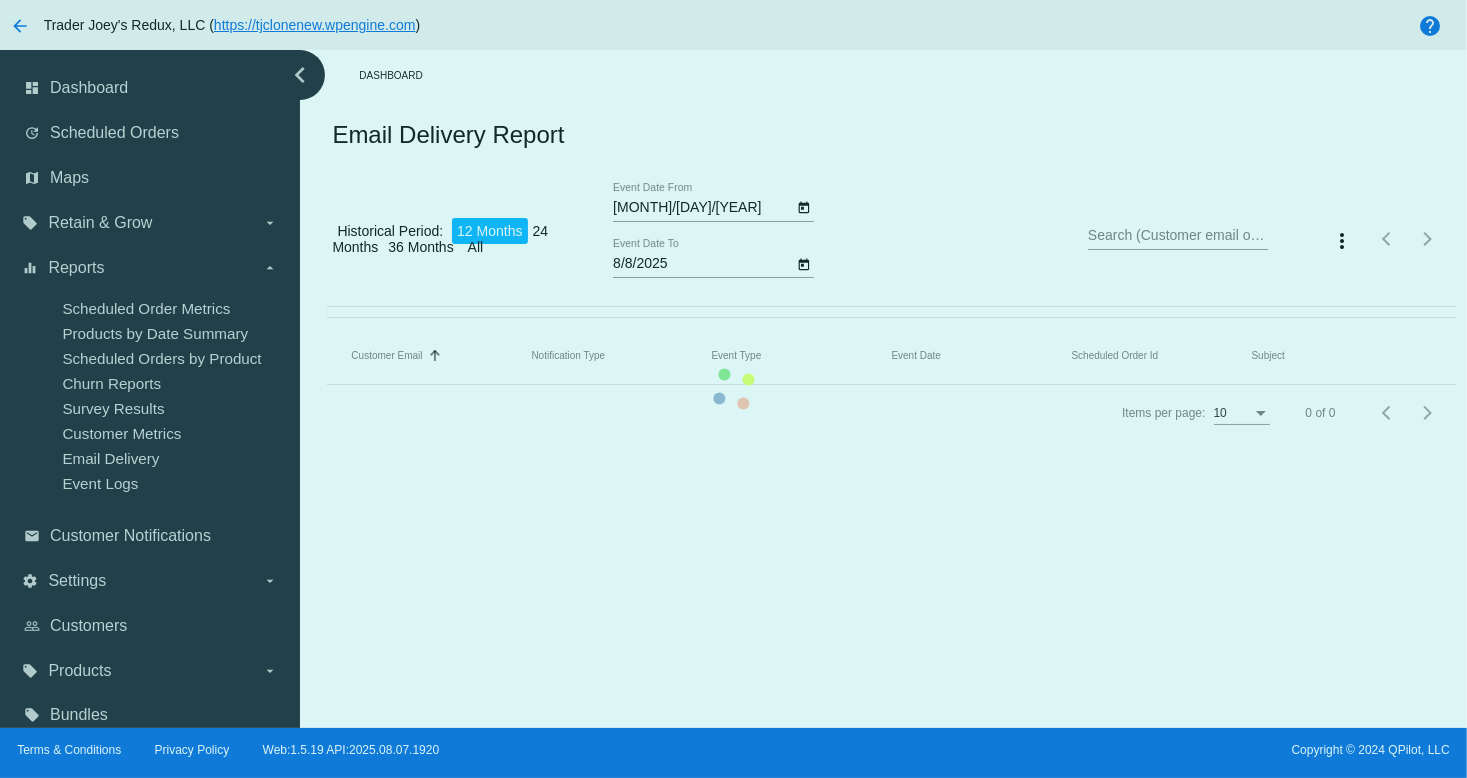 click on "Customer Email   Sorted by EmailTo ascending  Notification Type   Event Type   Event Date   Scheduled Order Id   Subject" 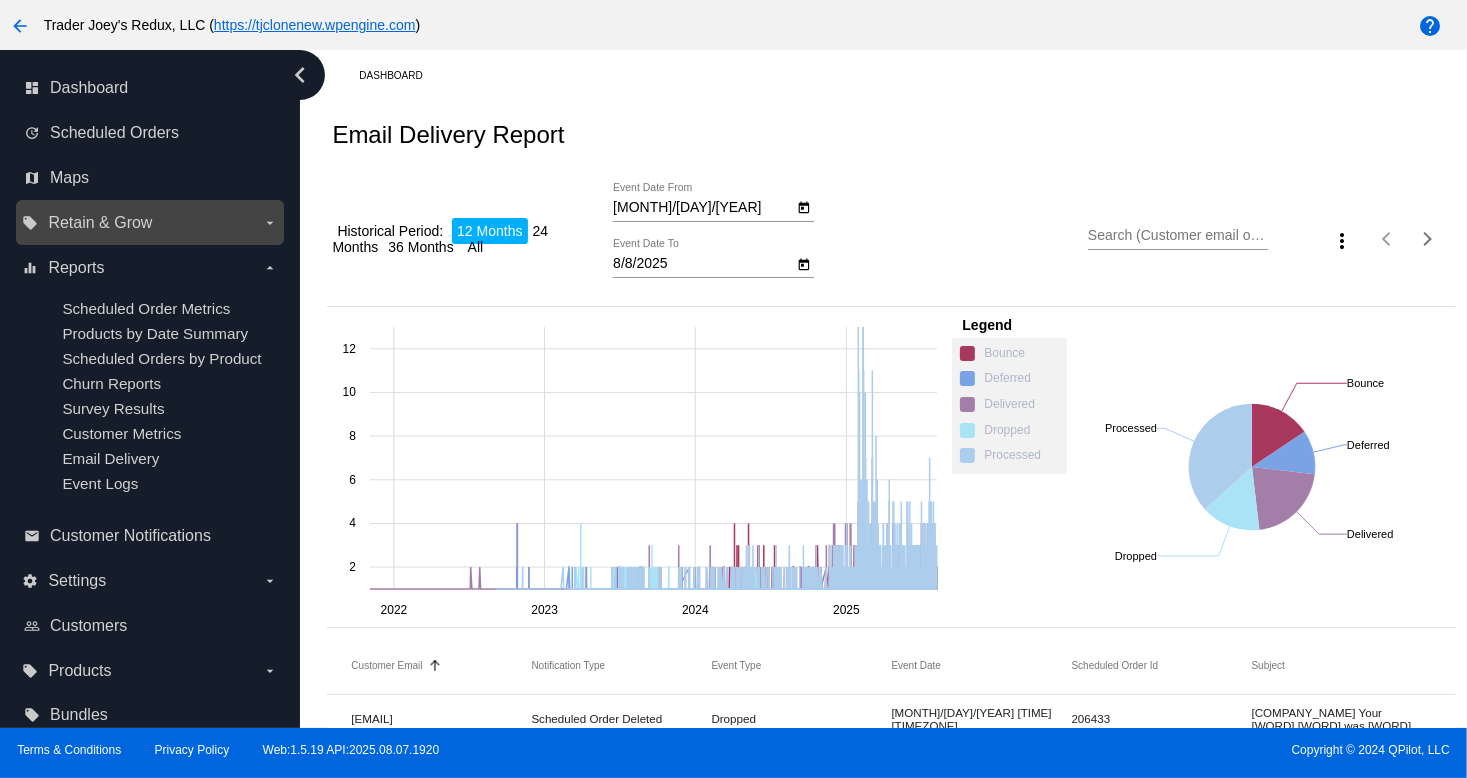 click on "local_offer
Retain & Grow
arrow_drop_down" at bounding box center [149, 223] 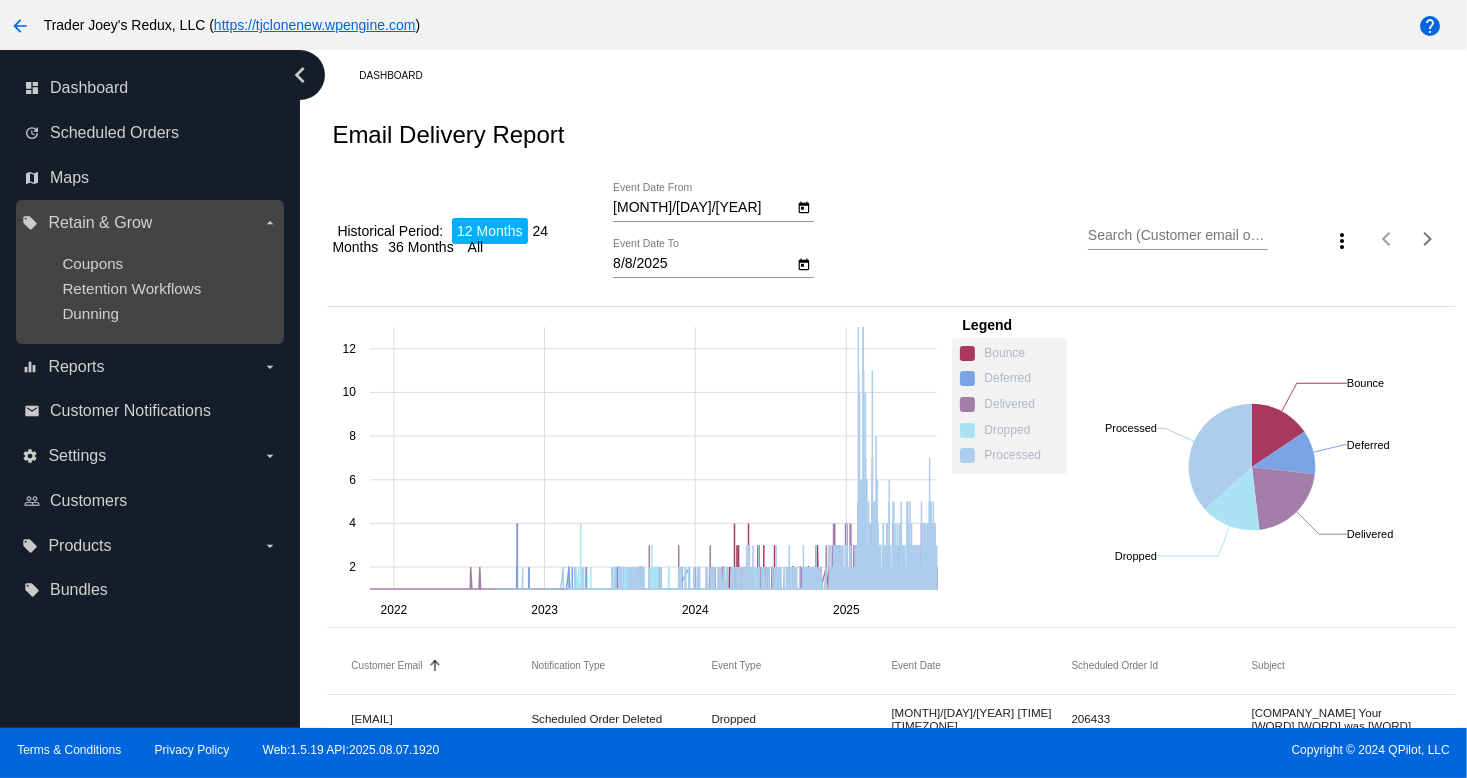 click on "Coupons" at bounding box center [165, 263] 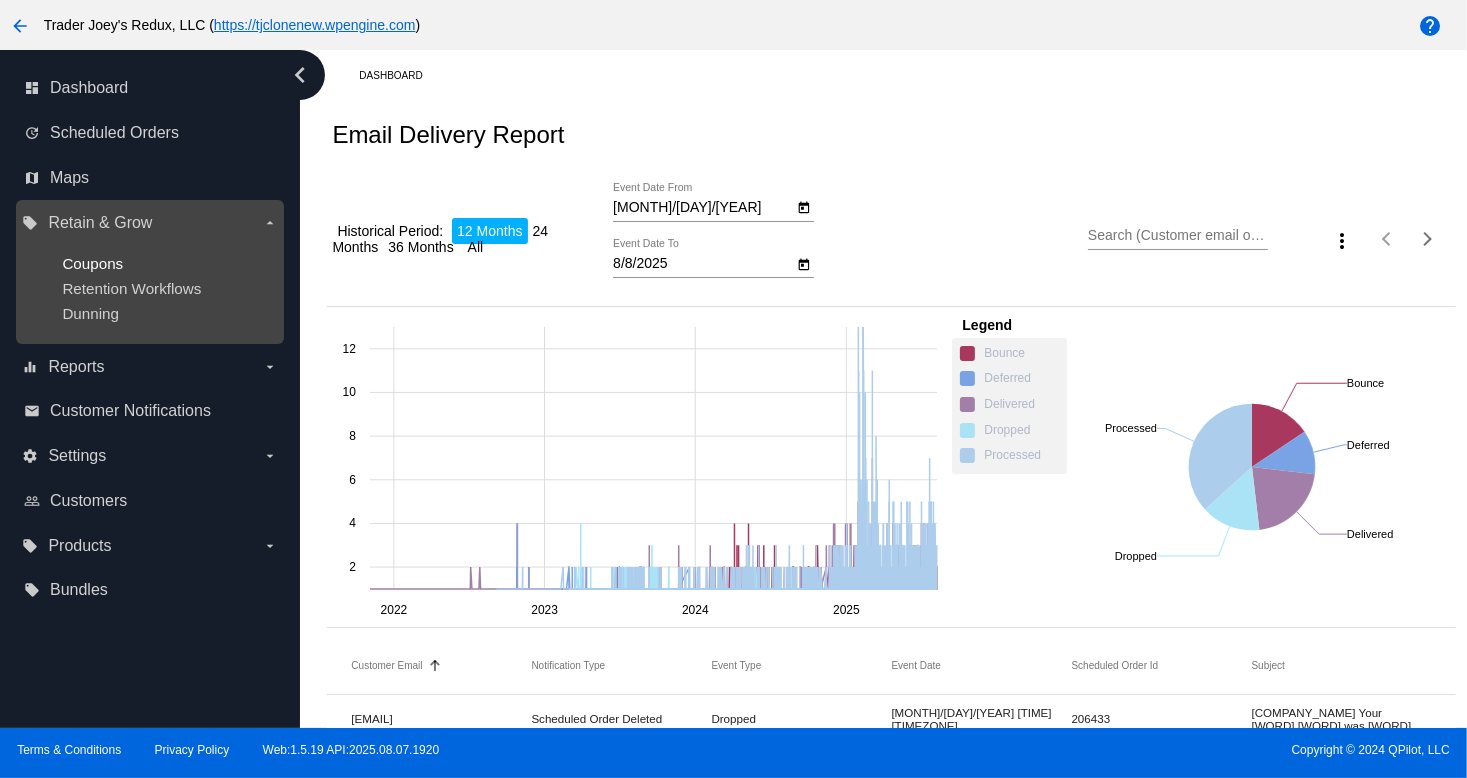 click on "Coupons" at bounding box center [92, 263] 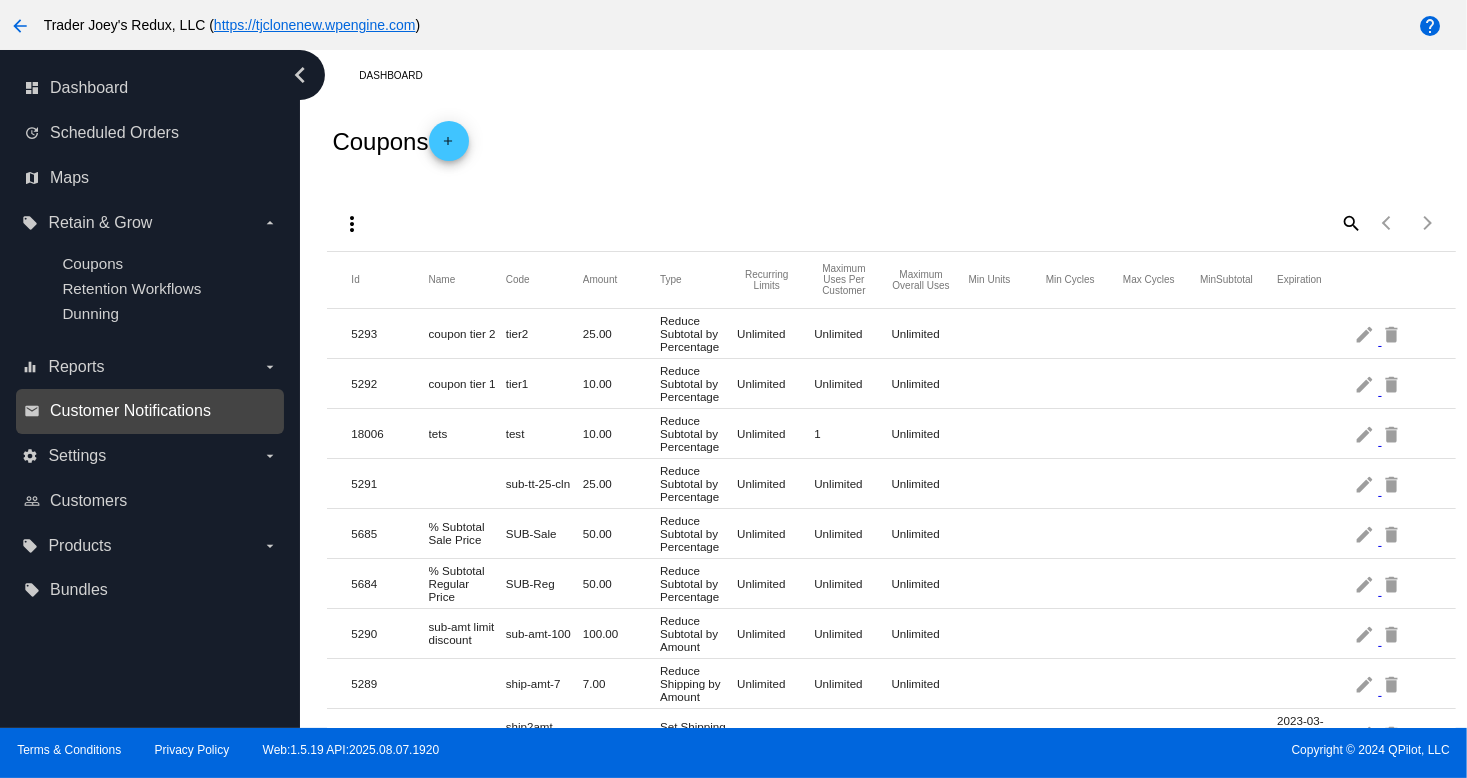 click on "Customer Notifications" at bounding box center [130, 411] 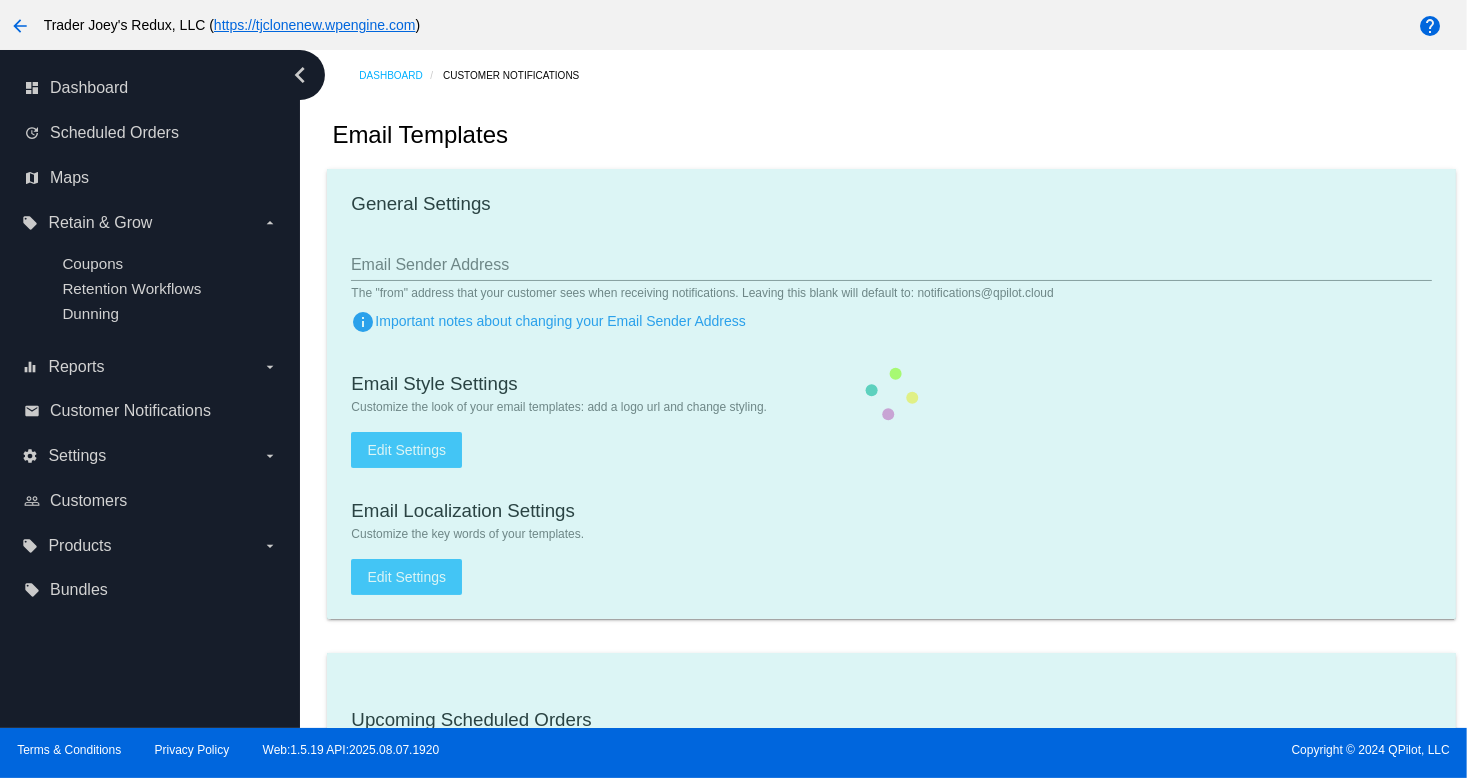 checkbox on "true" 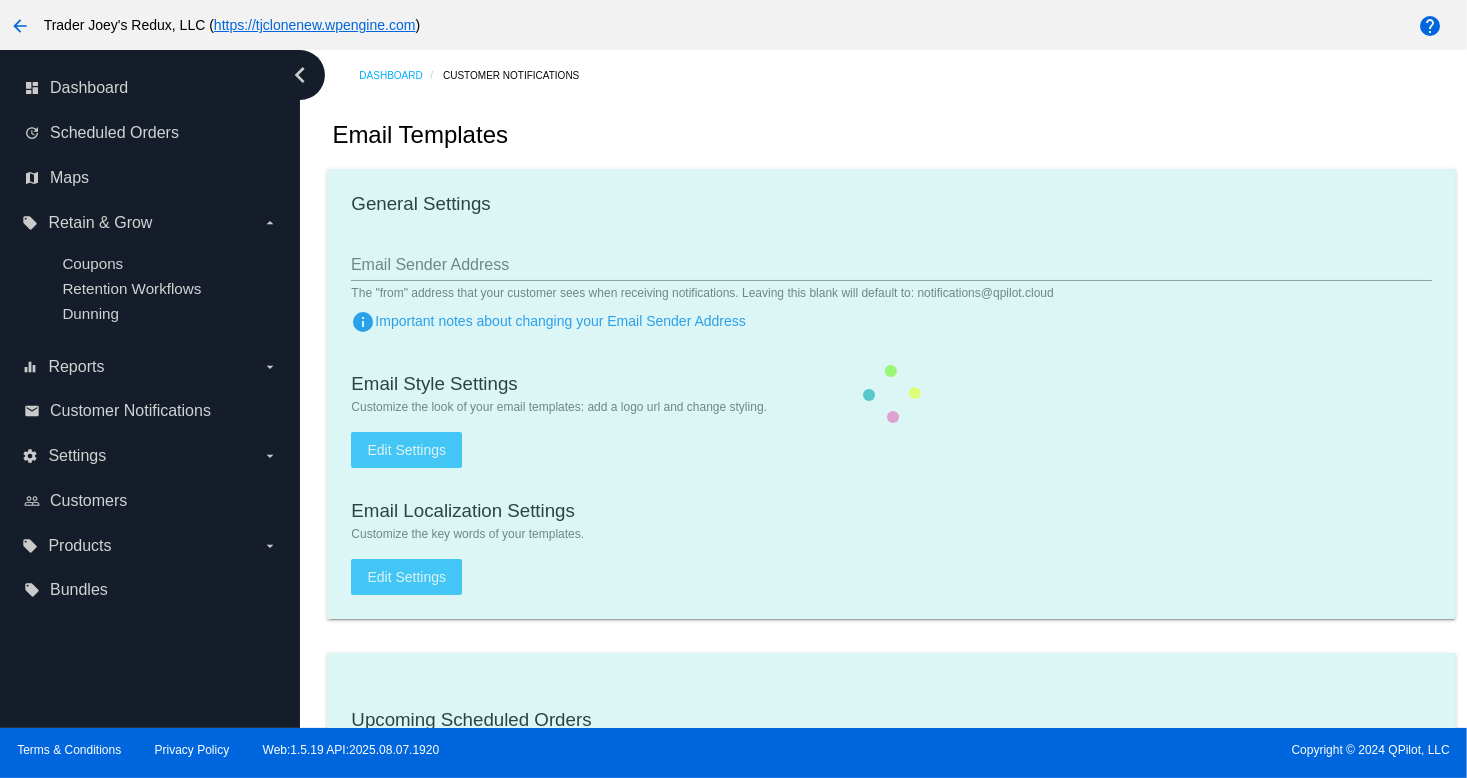checkbox on "true" 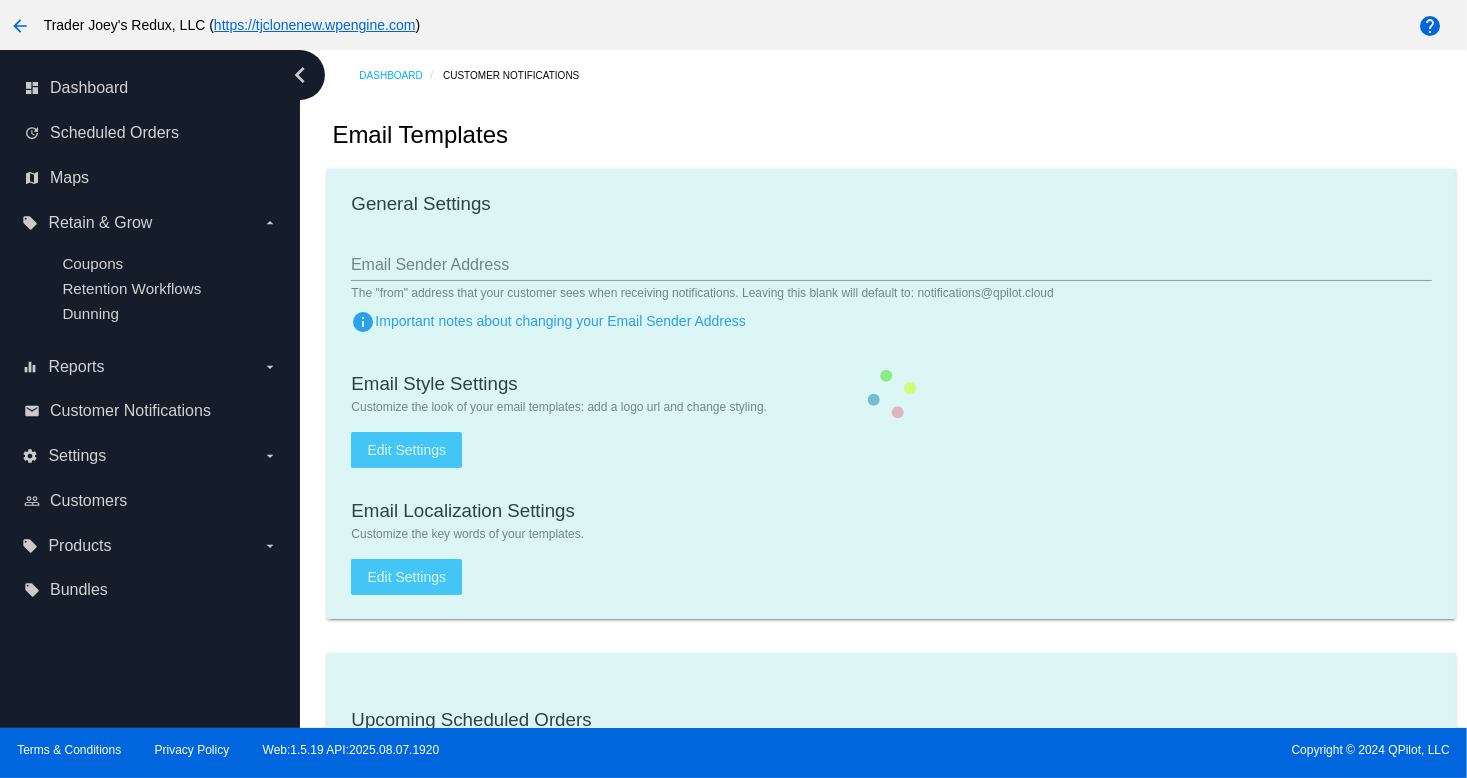 type on "1" 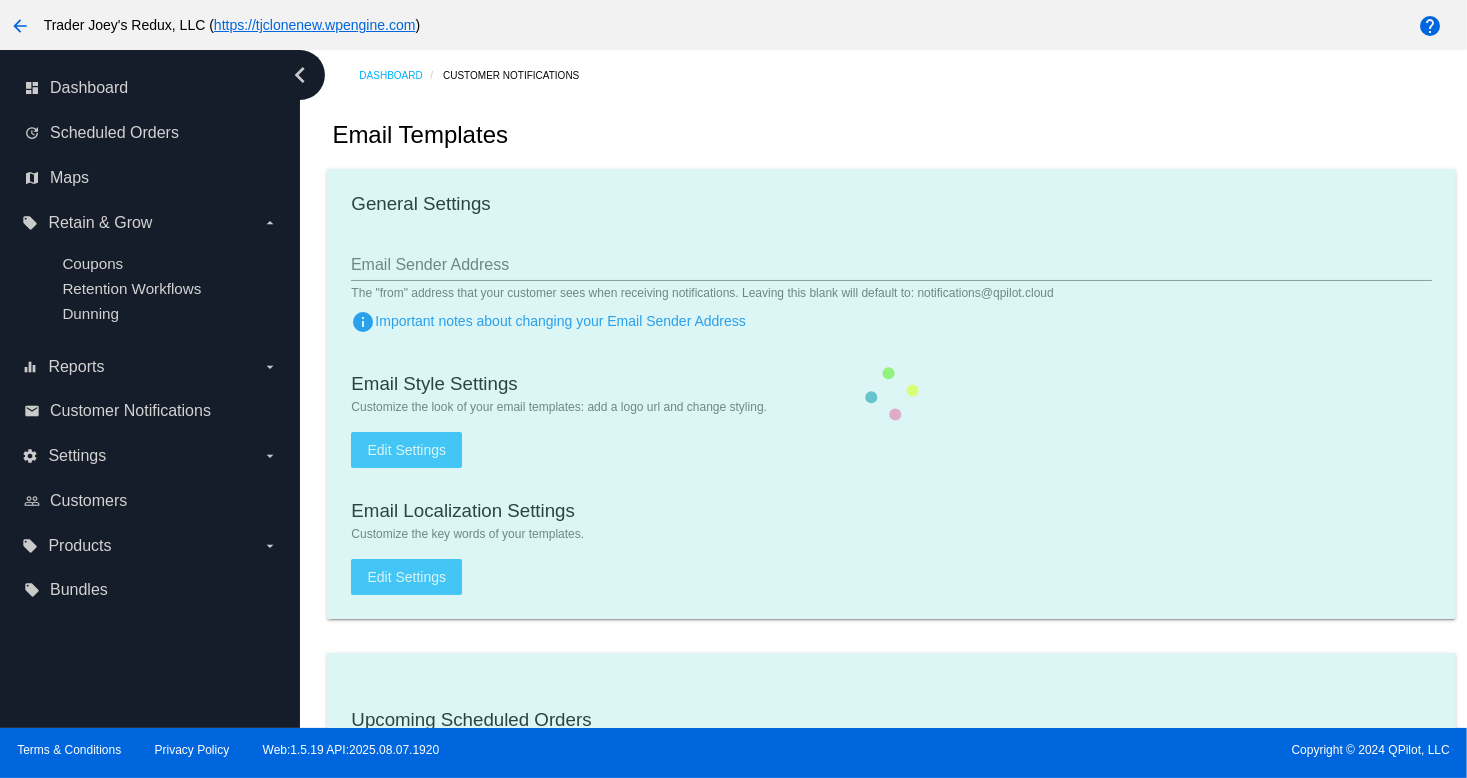 checkbox on "true" 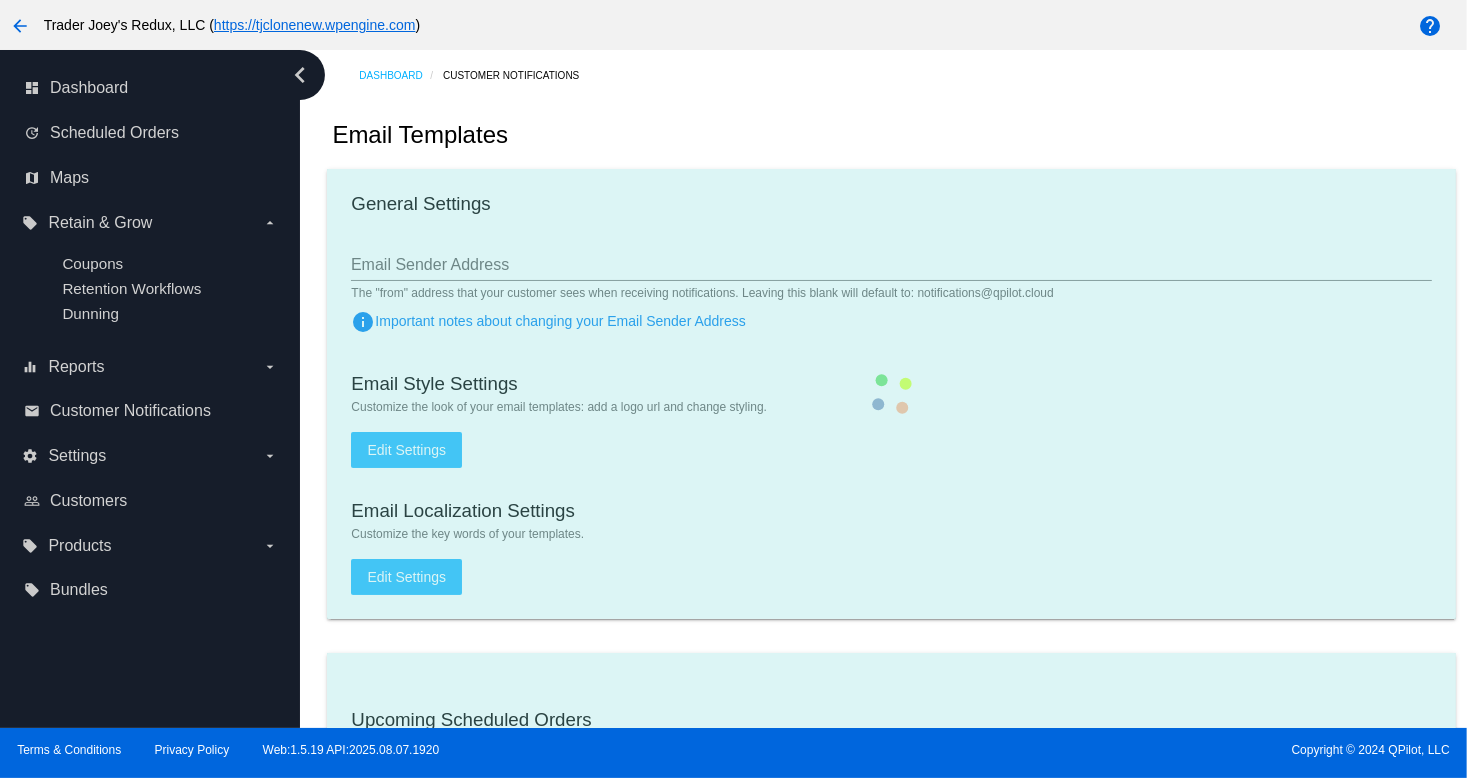 checkbox on "true" 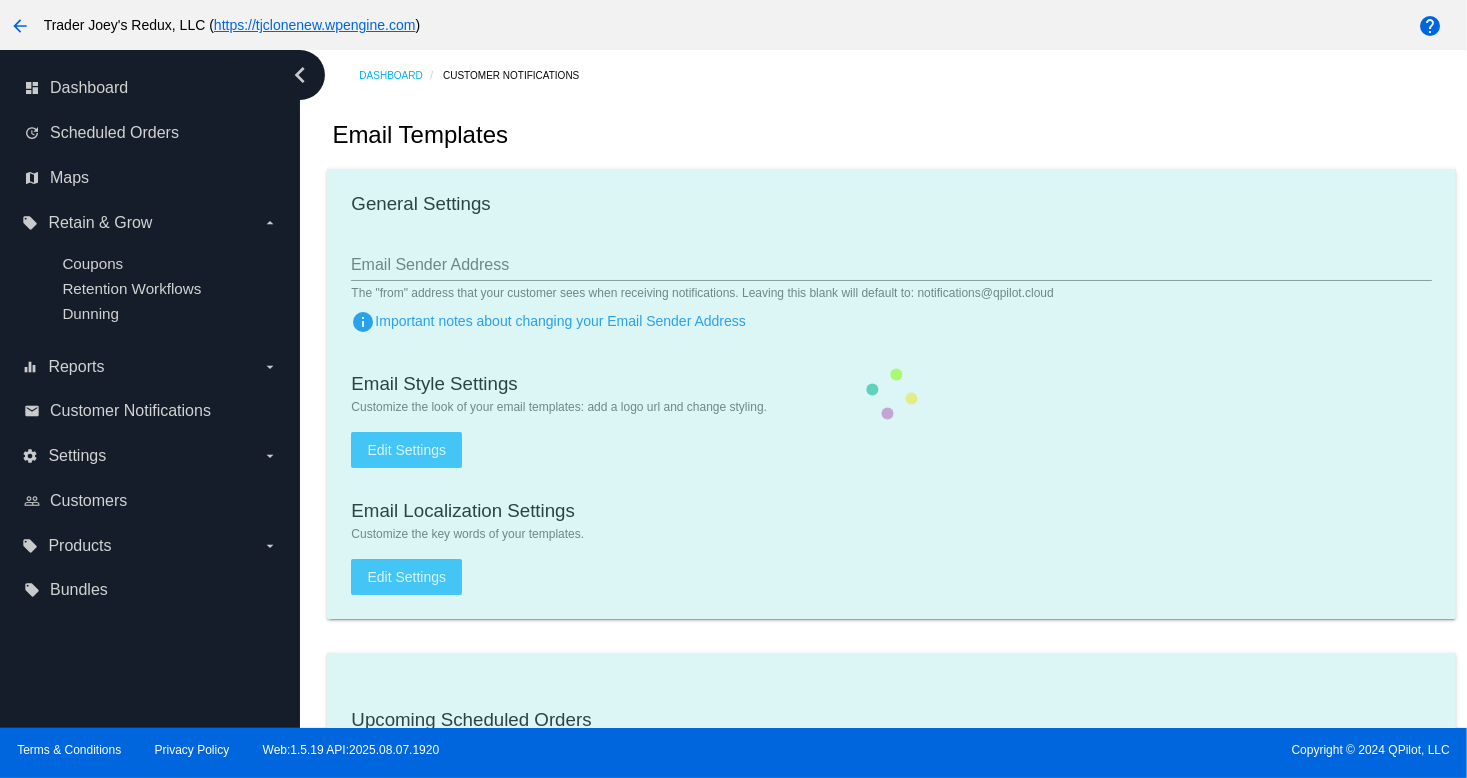 checkbox on "true" 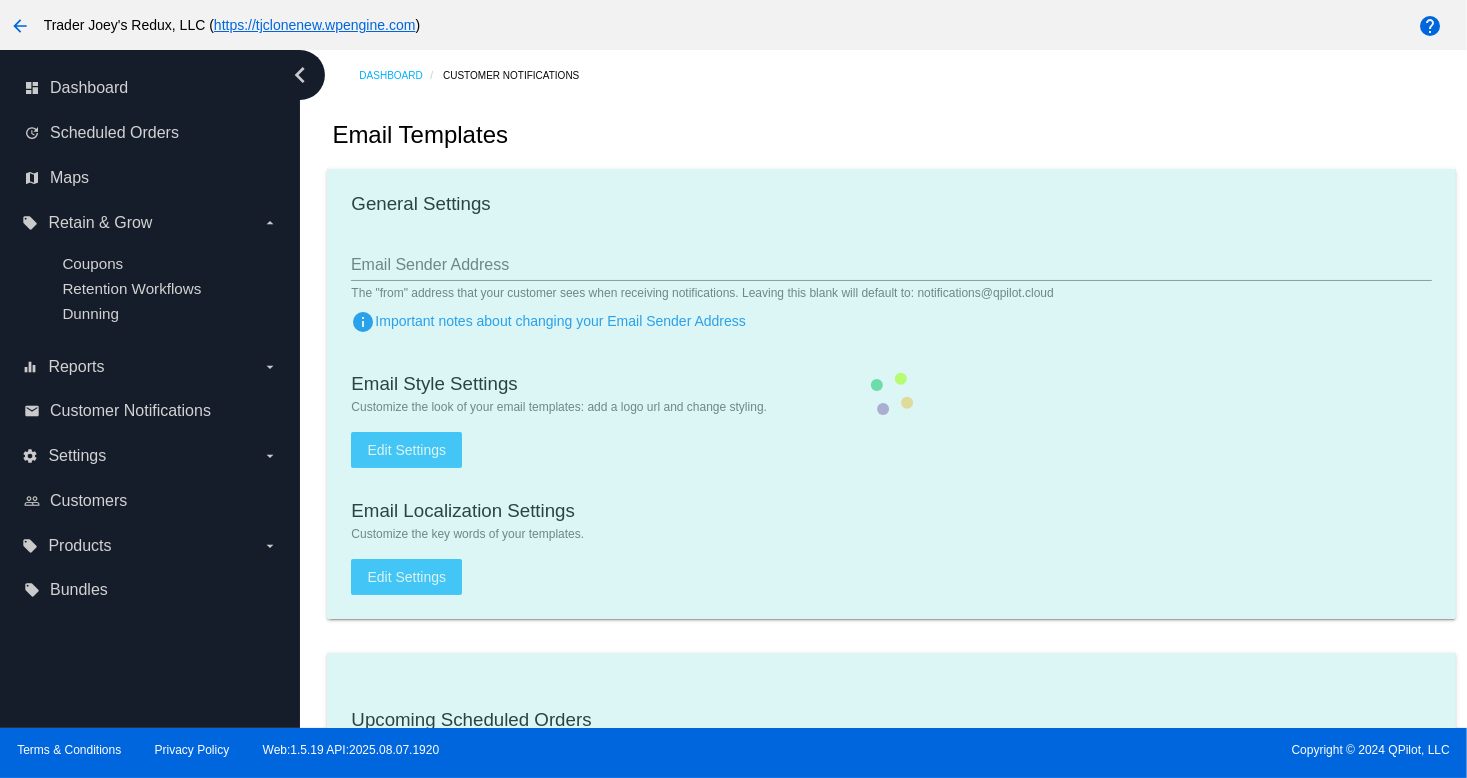 checkbox on "true" 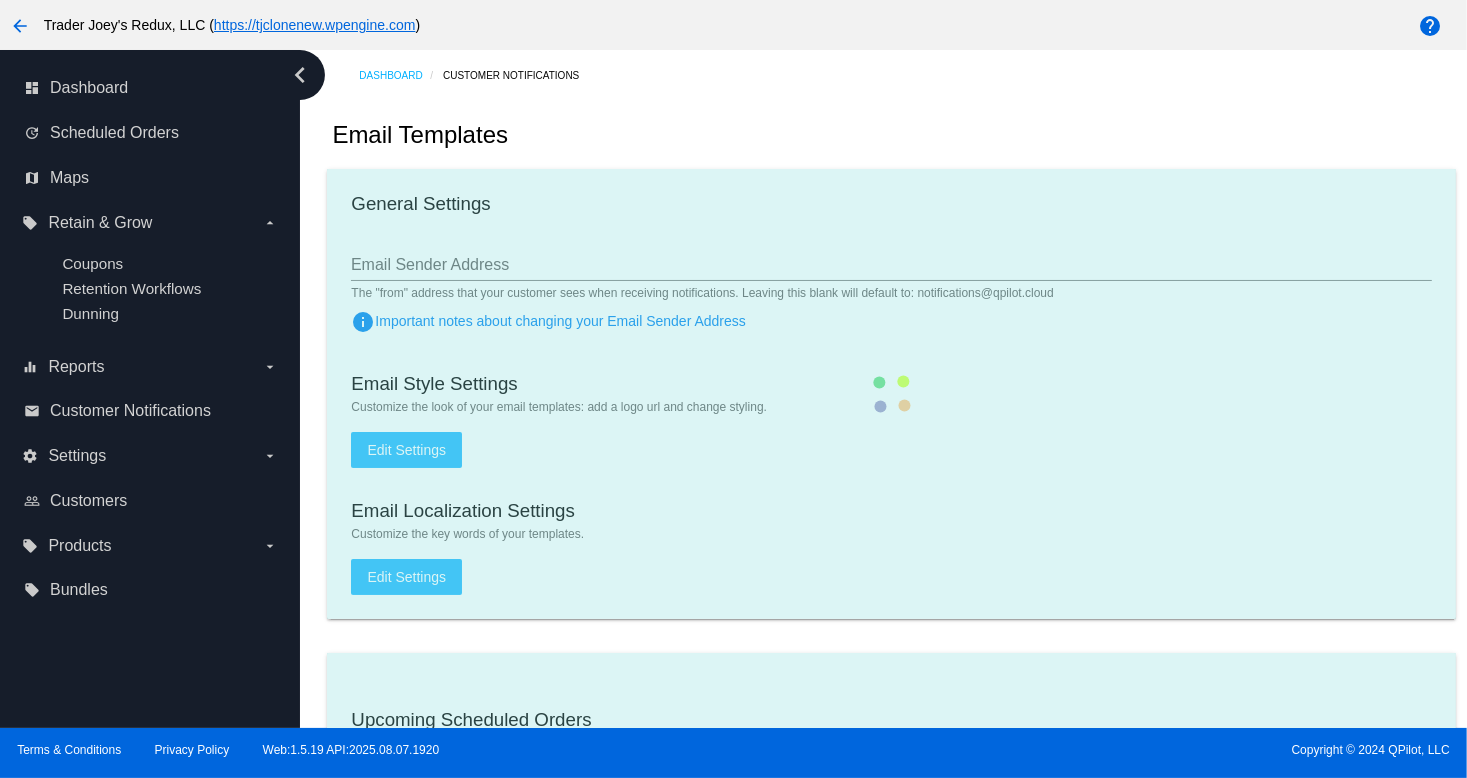 type on "[EMAIL]" 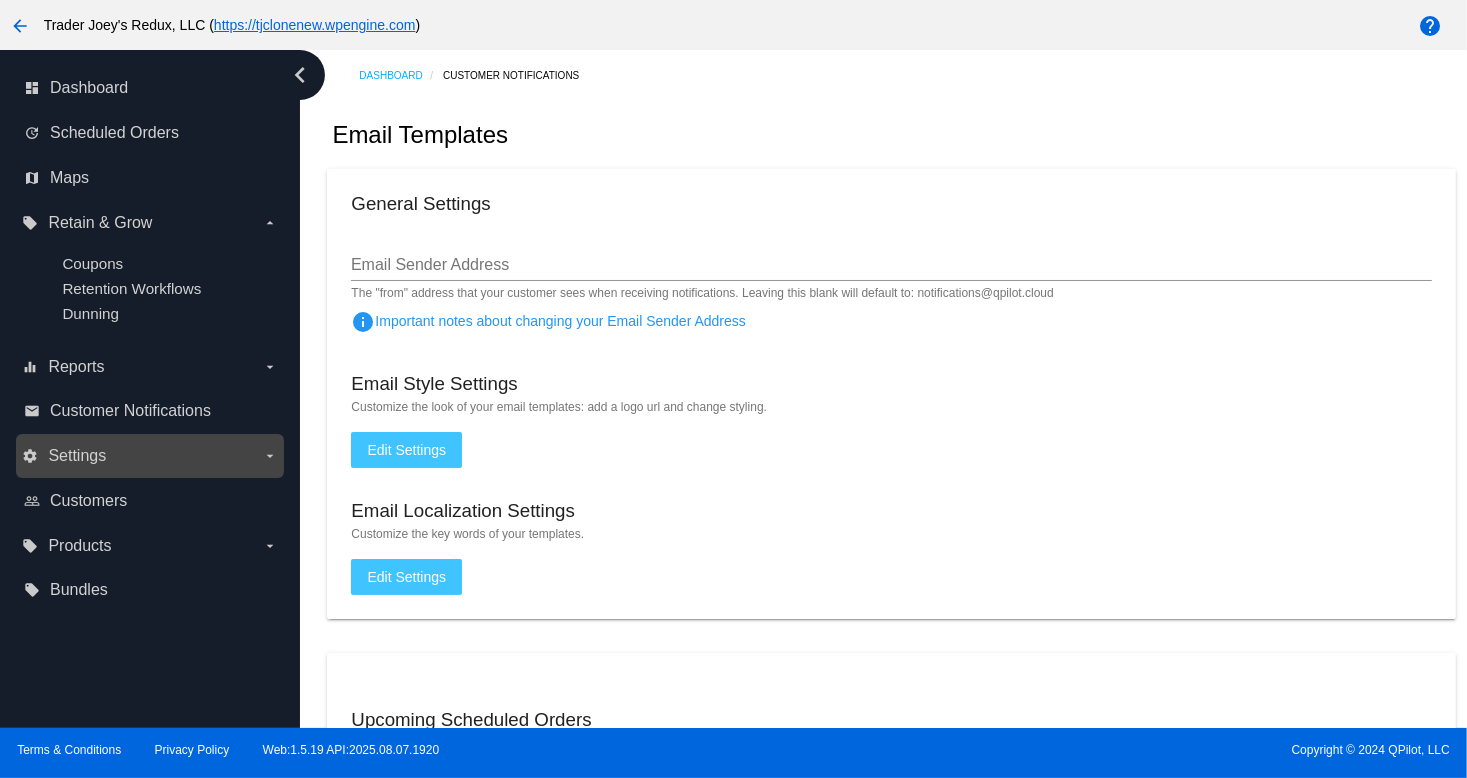 click on "Settings" at bounding box center (77, 456) 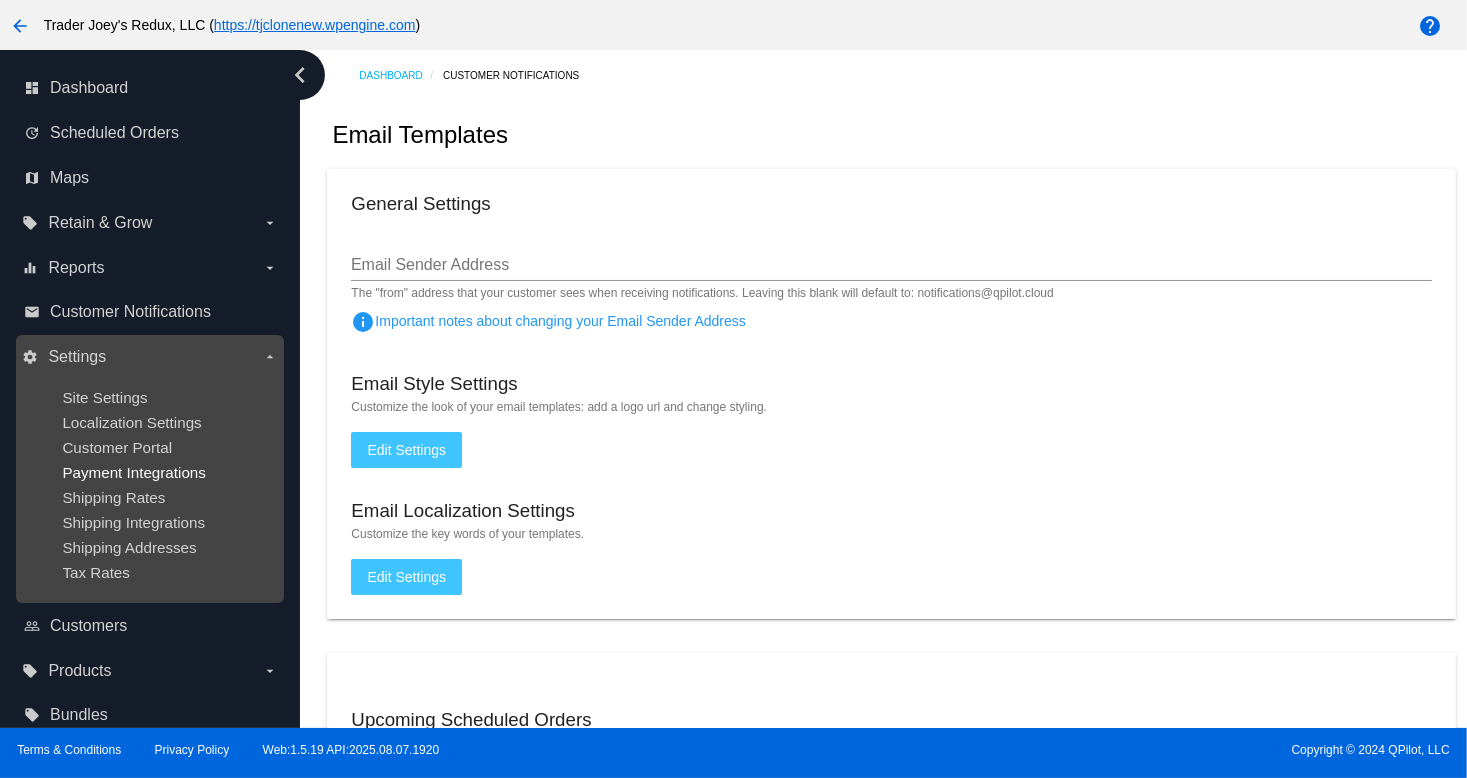 click on "Payment Integrations" at bounding box center [134, 472] 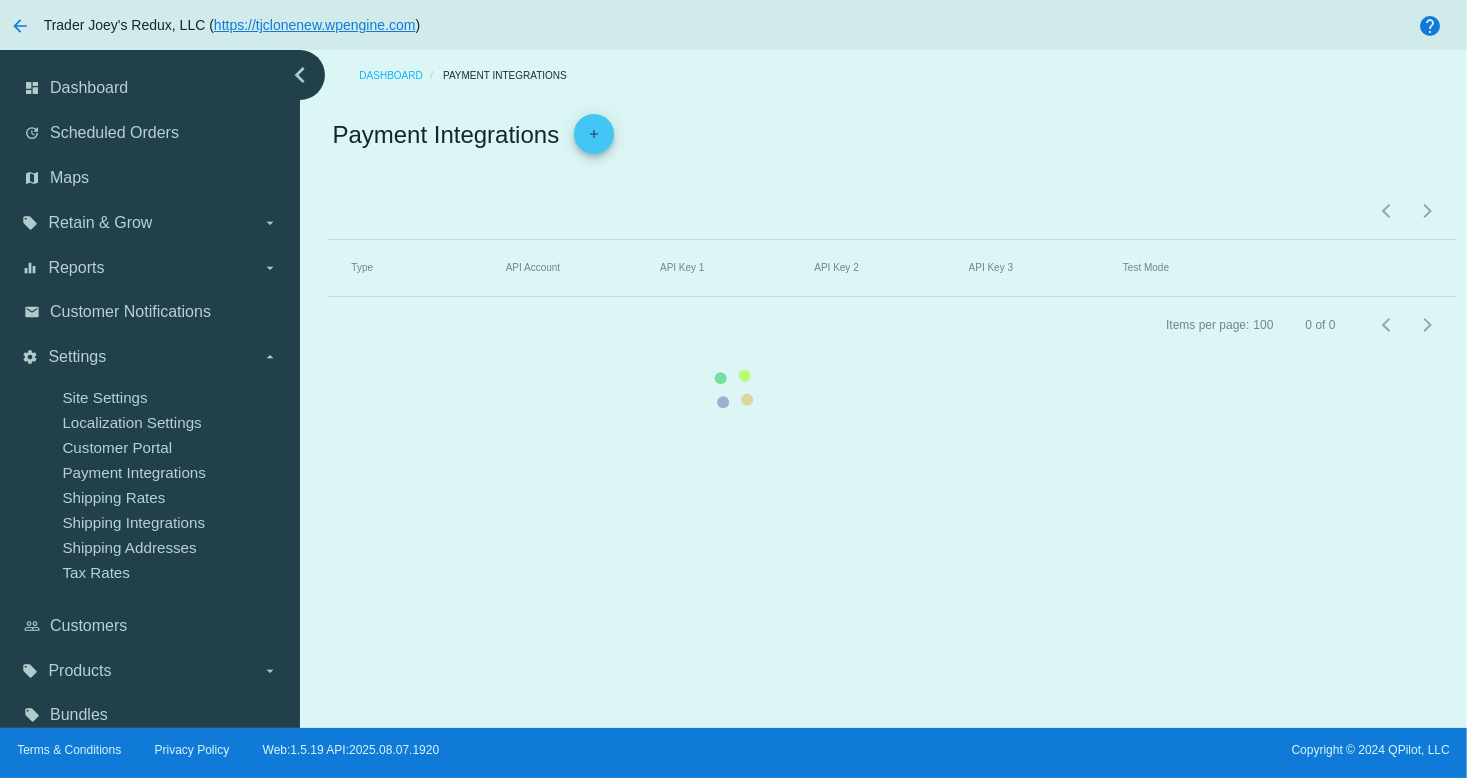 click on "chevron_left
dashboard
Dashboard
update
Scheduled Orders
map
Maps
local_offer
Retain & Grow
arrow_drop_down
equalizer
Reports
arrow_drop_down
email
Customer Notifications" at bounding box center (733, 389) 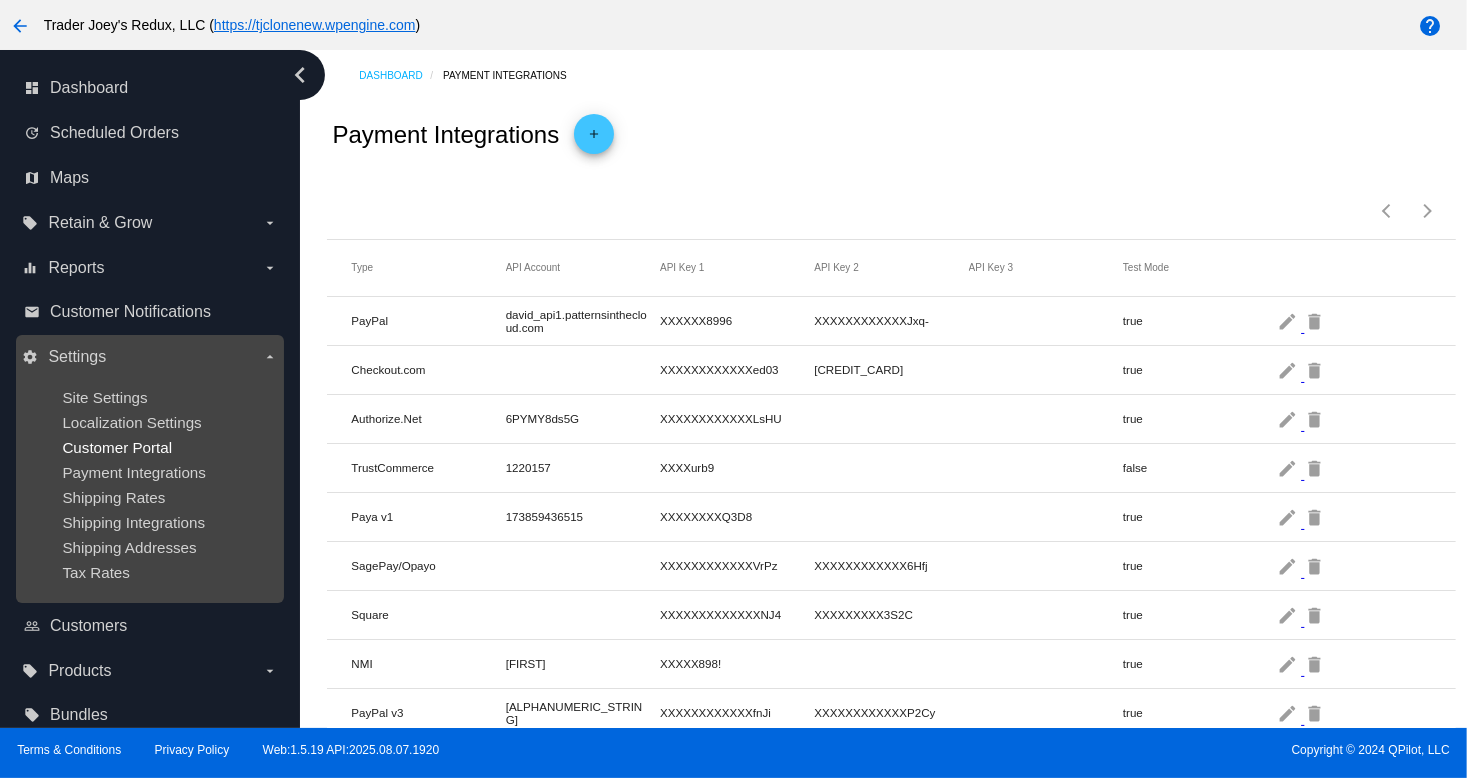 click on "Customer Portal" at bounding box center [117, 447] 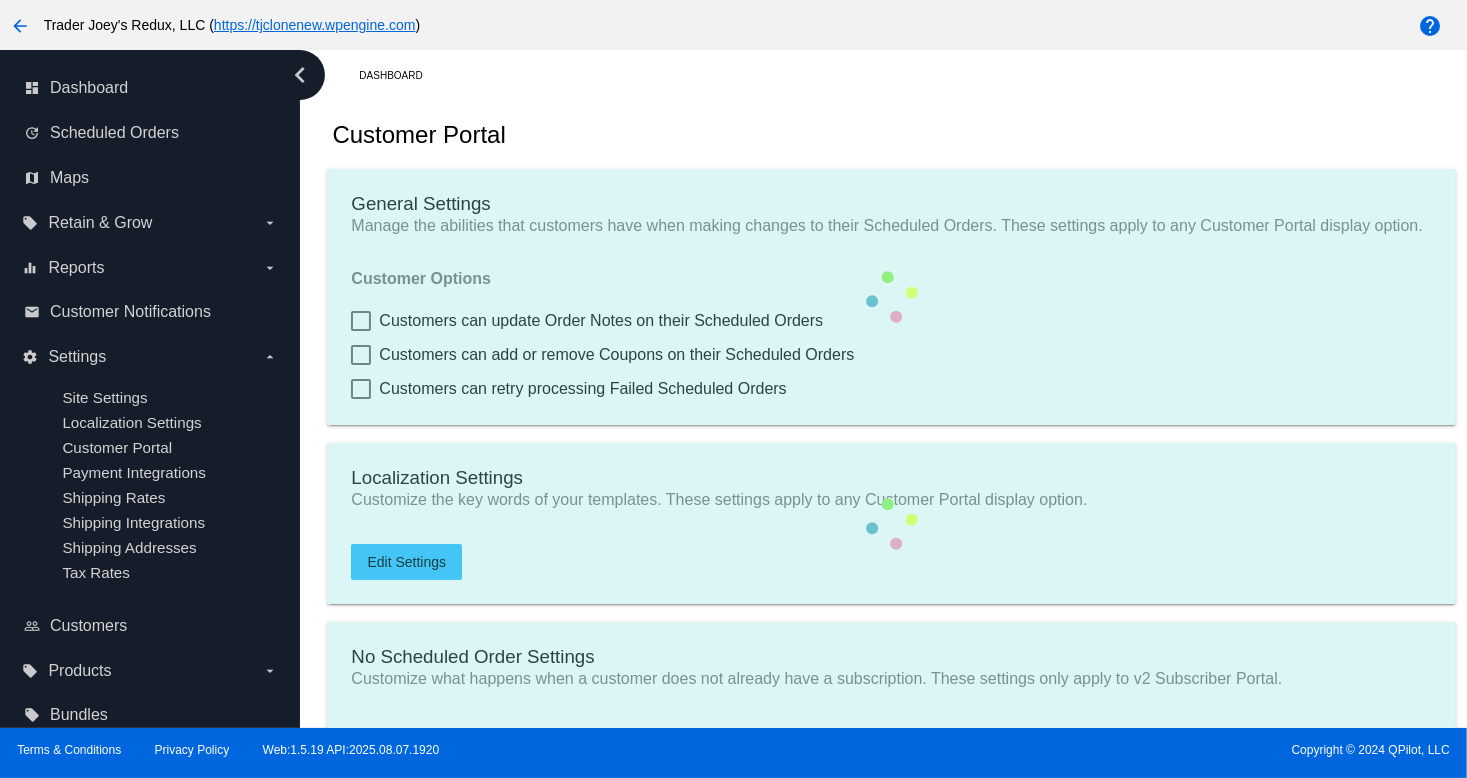 checkbox on "true" 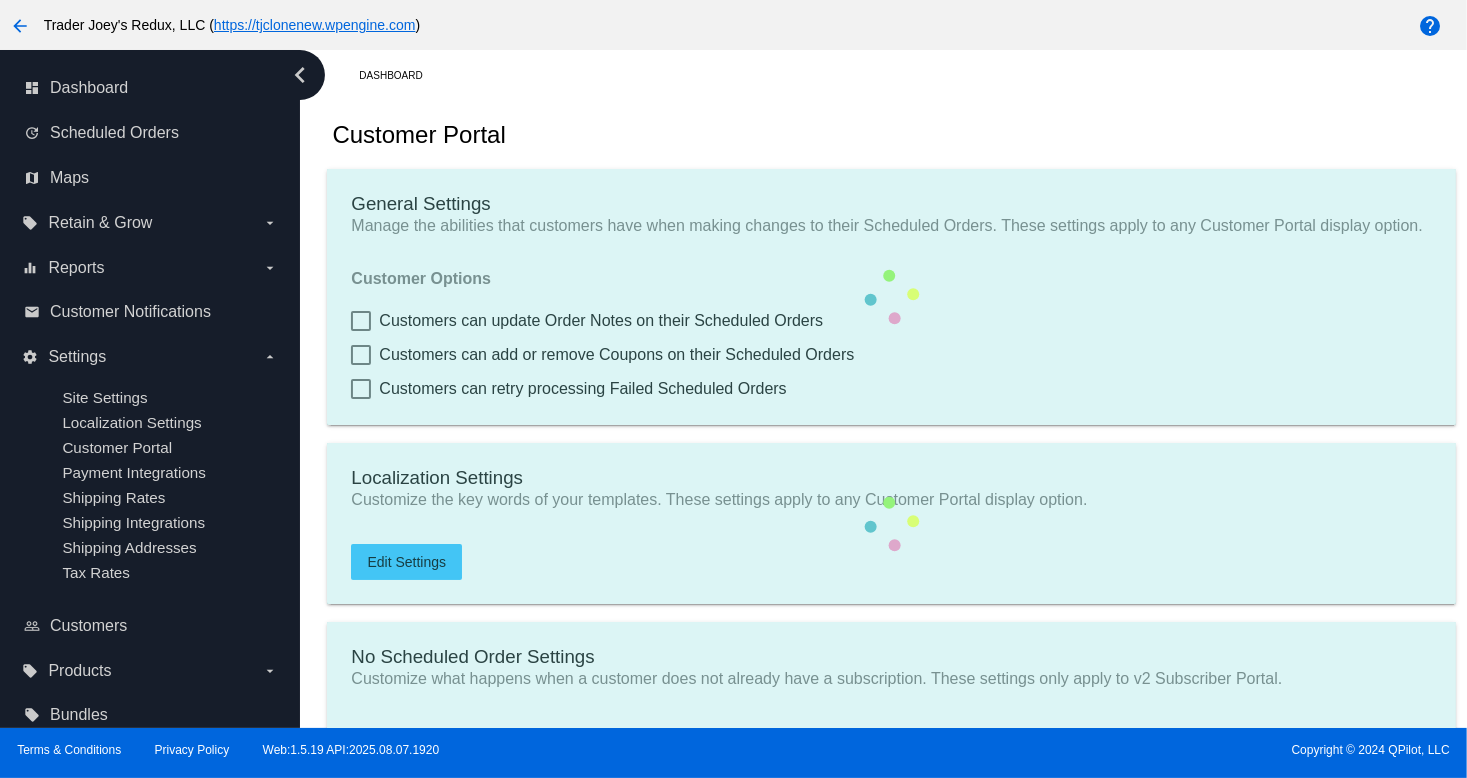 checkbox on "true" 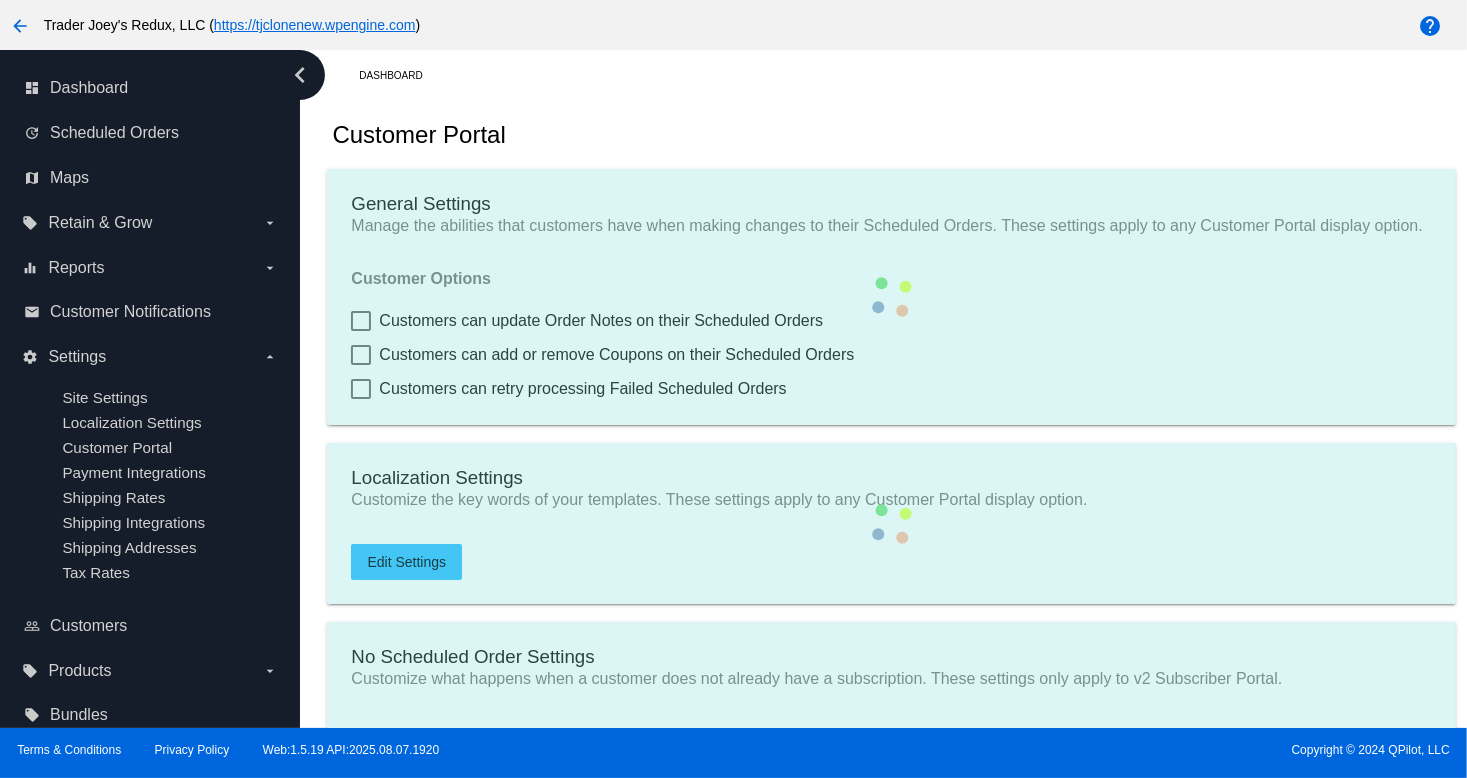 checkbox on "true" 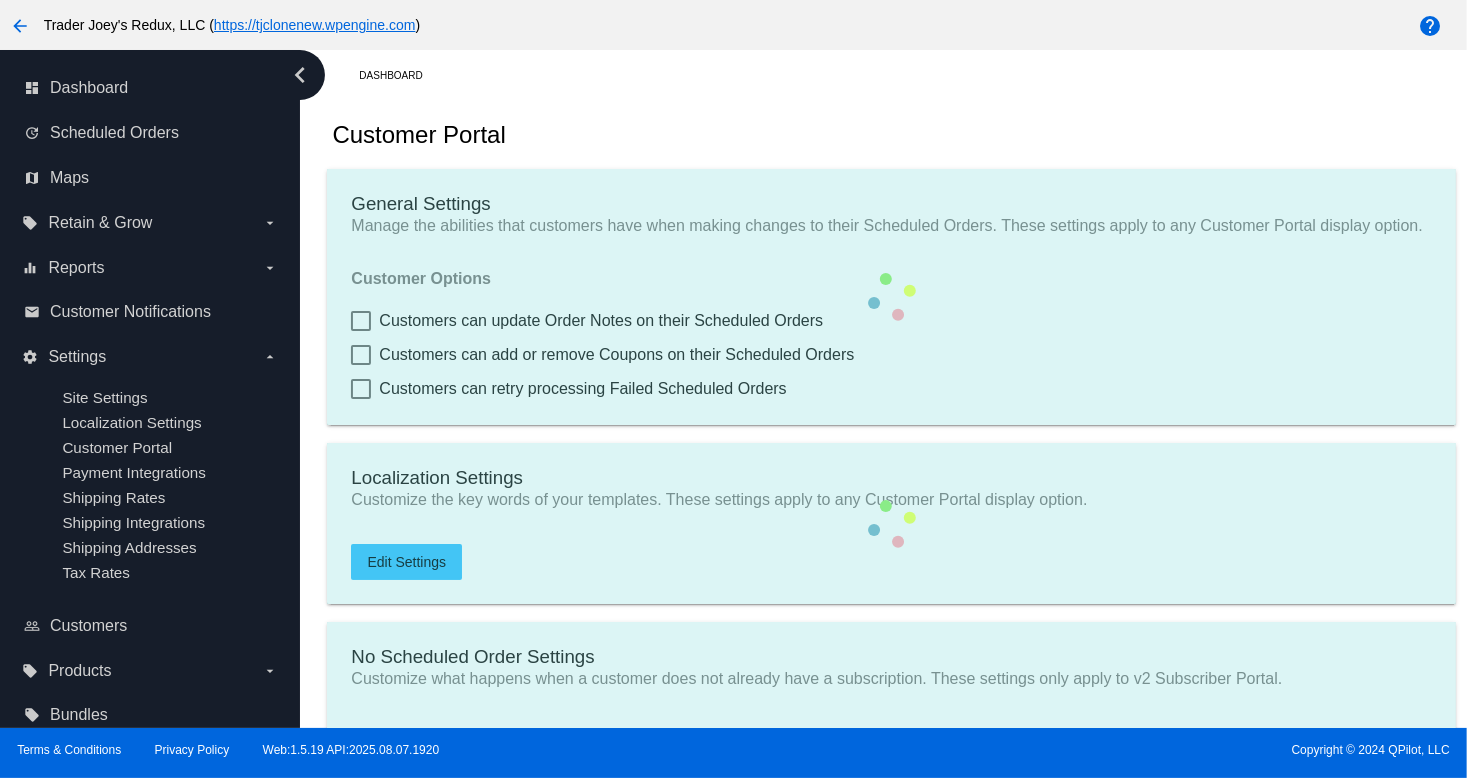 type on "Create a Subscription" 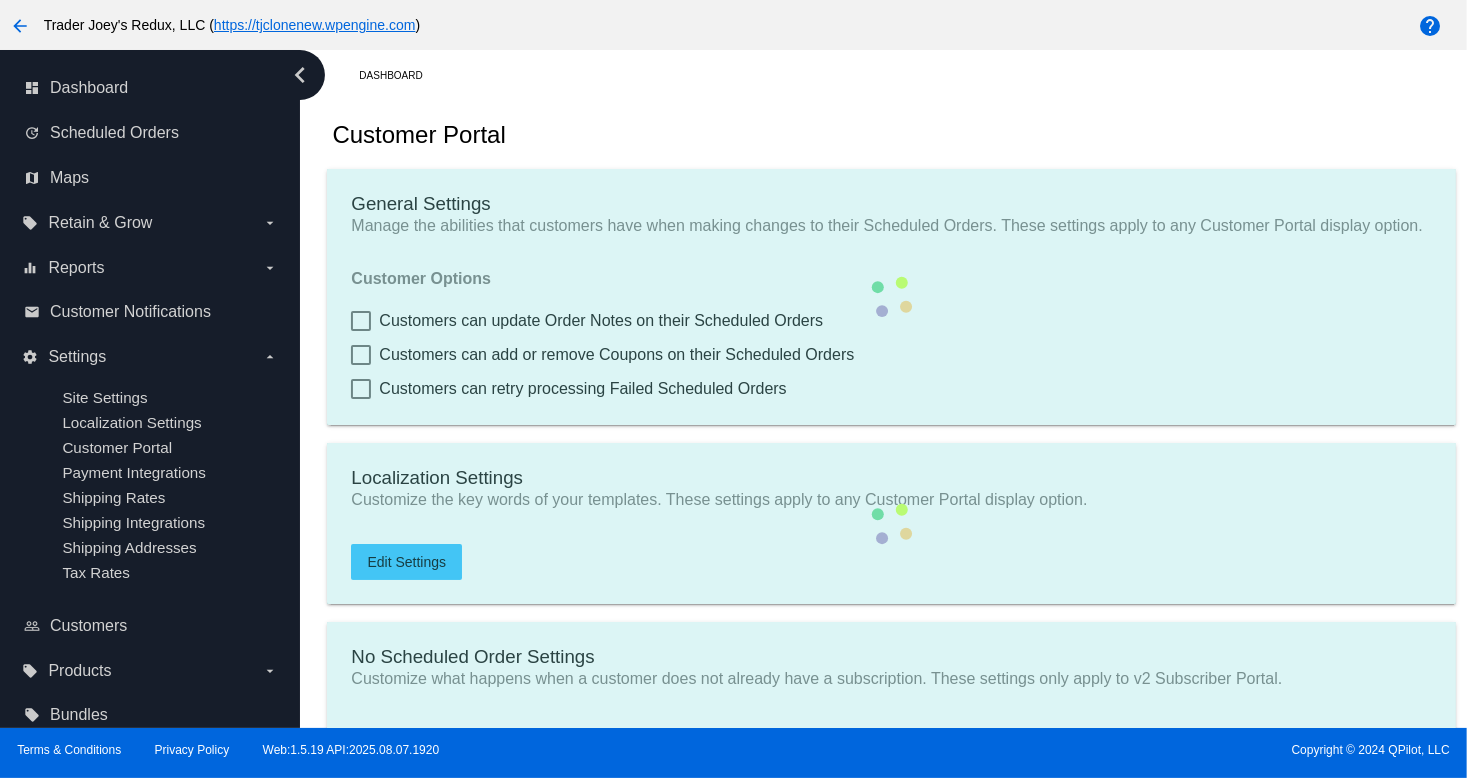 type on "[URL]" 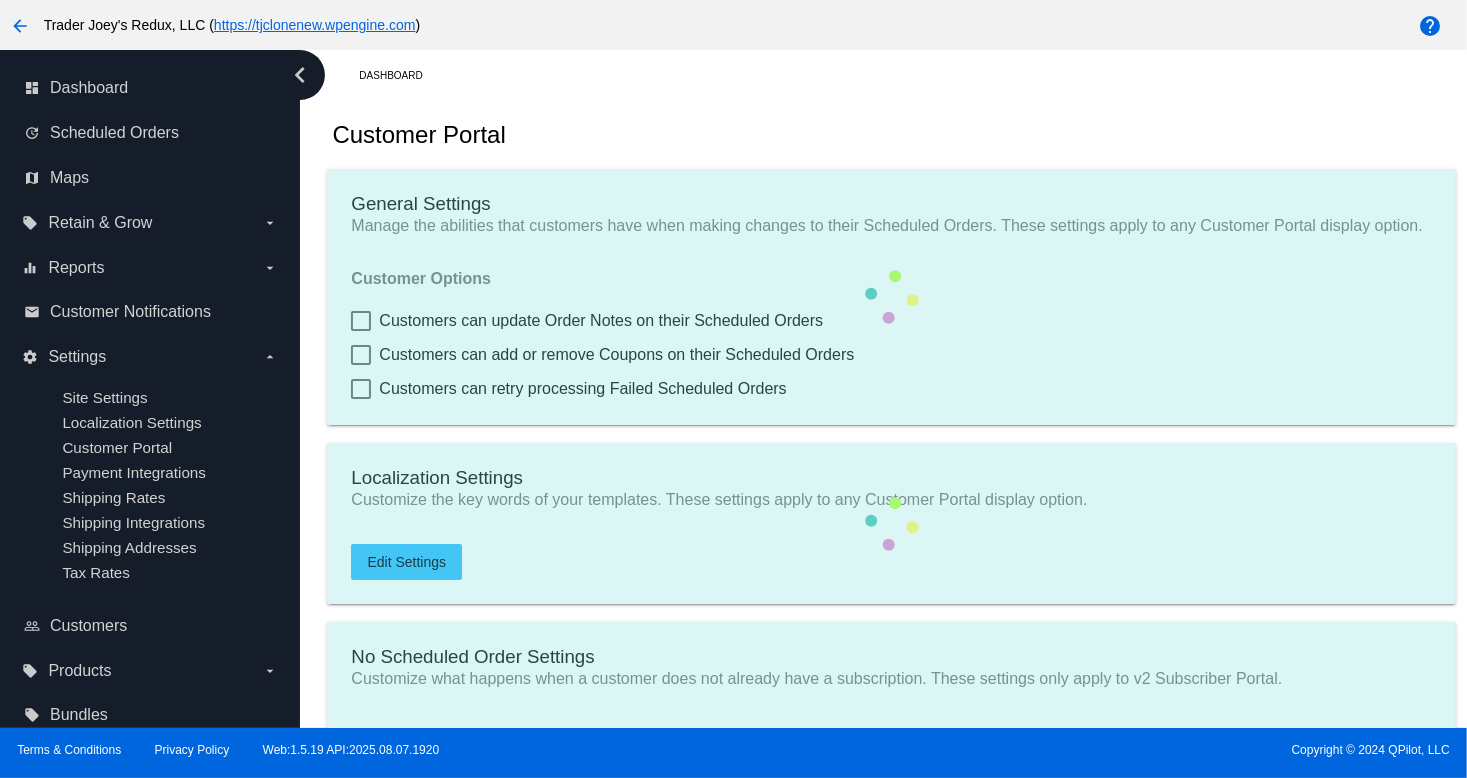 checkbox on "true" 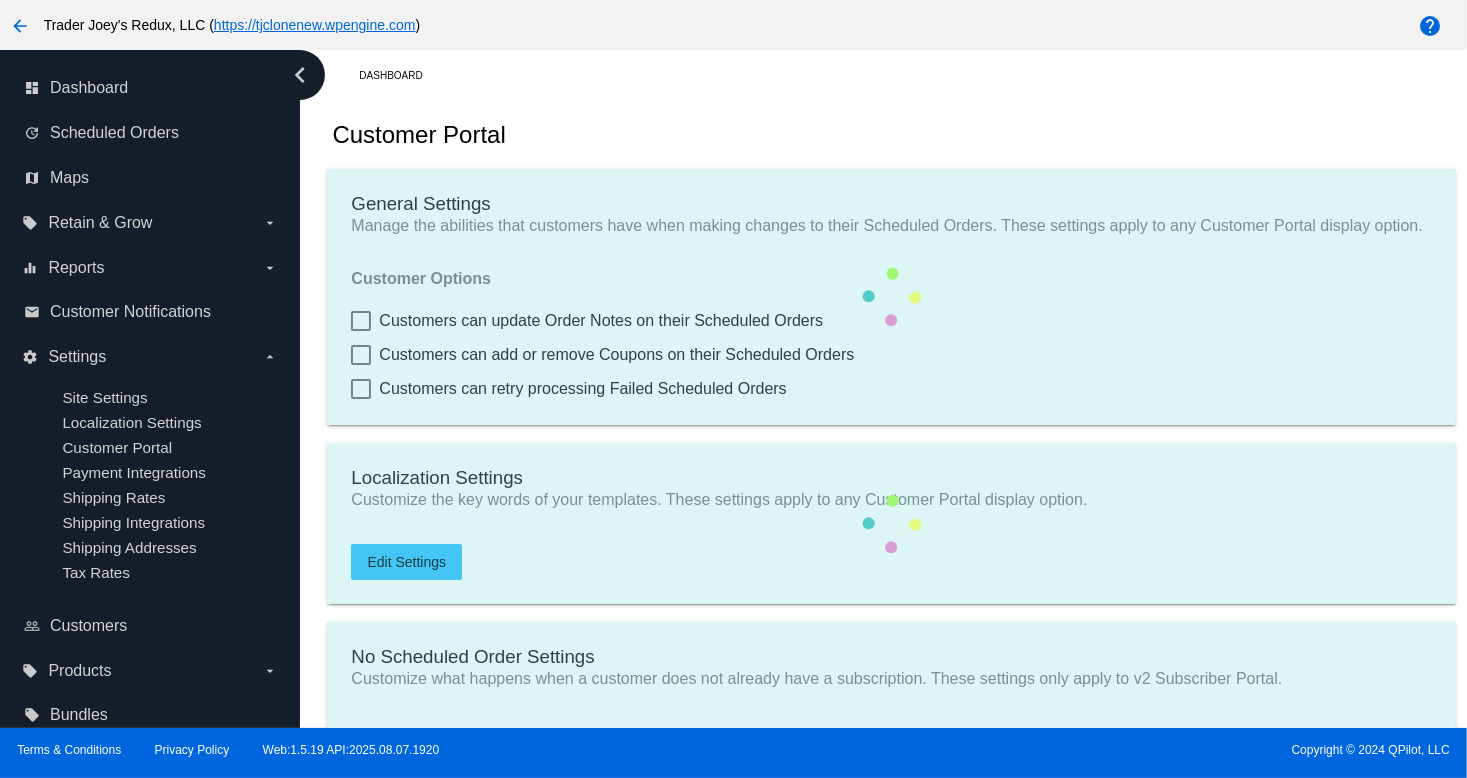 checkbox on "true" 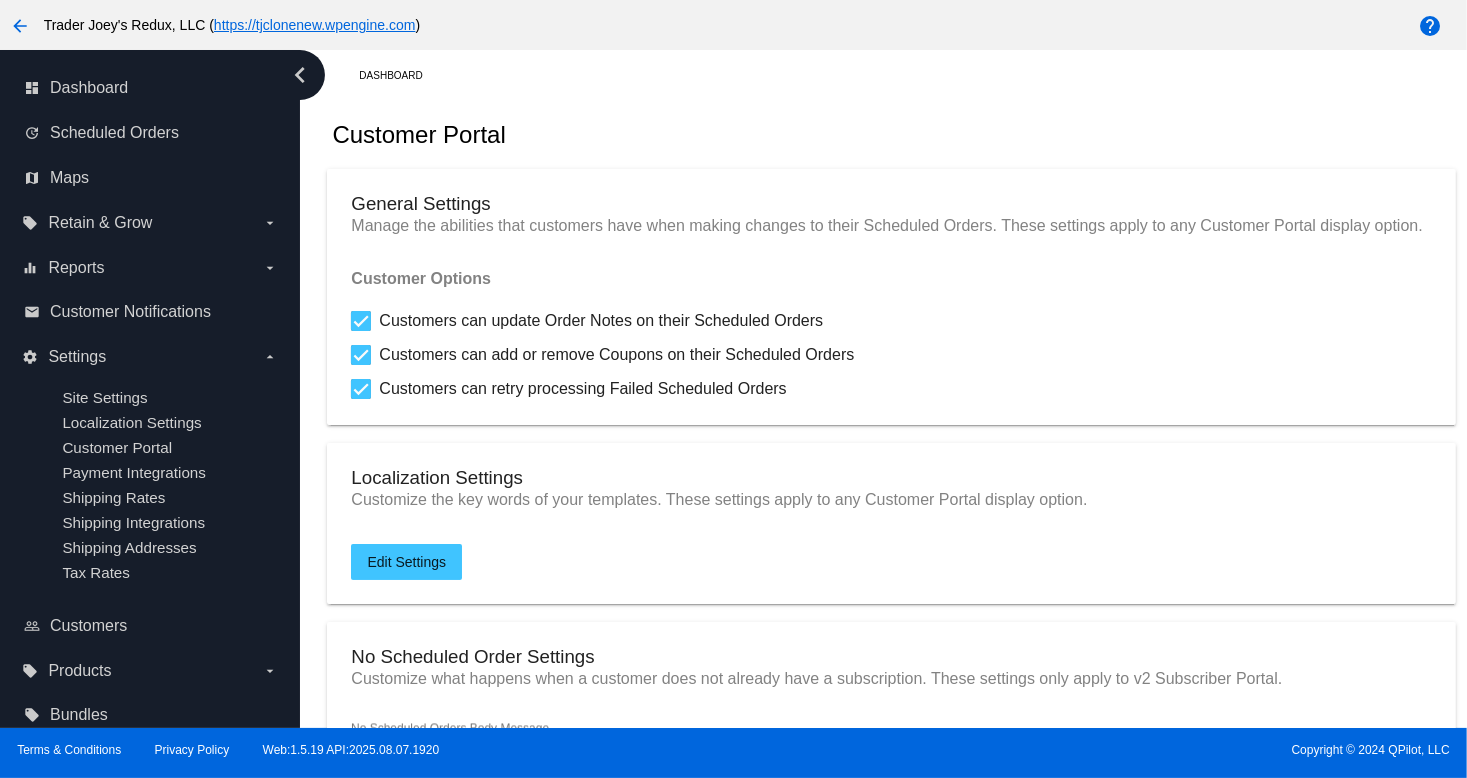 click on "Customers can update Order Notes on their Scheduled Orders" 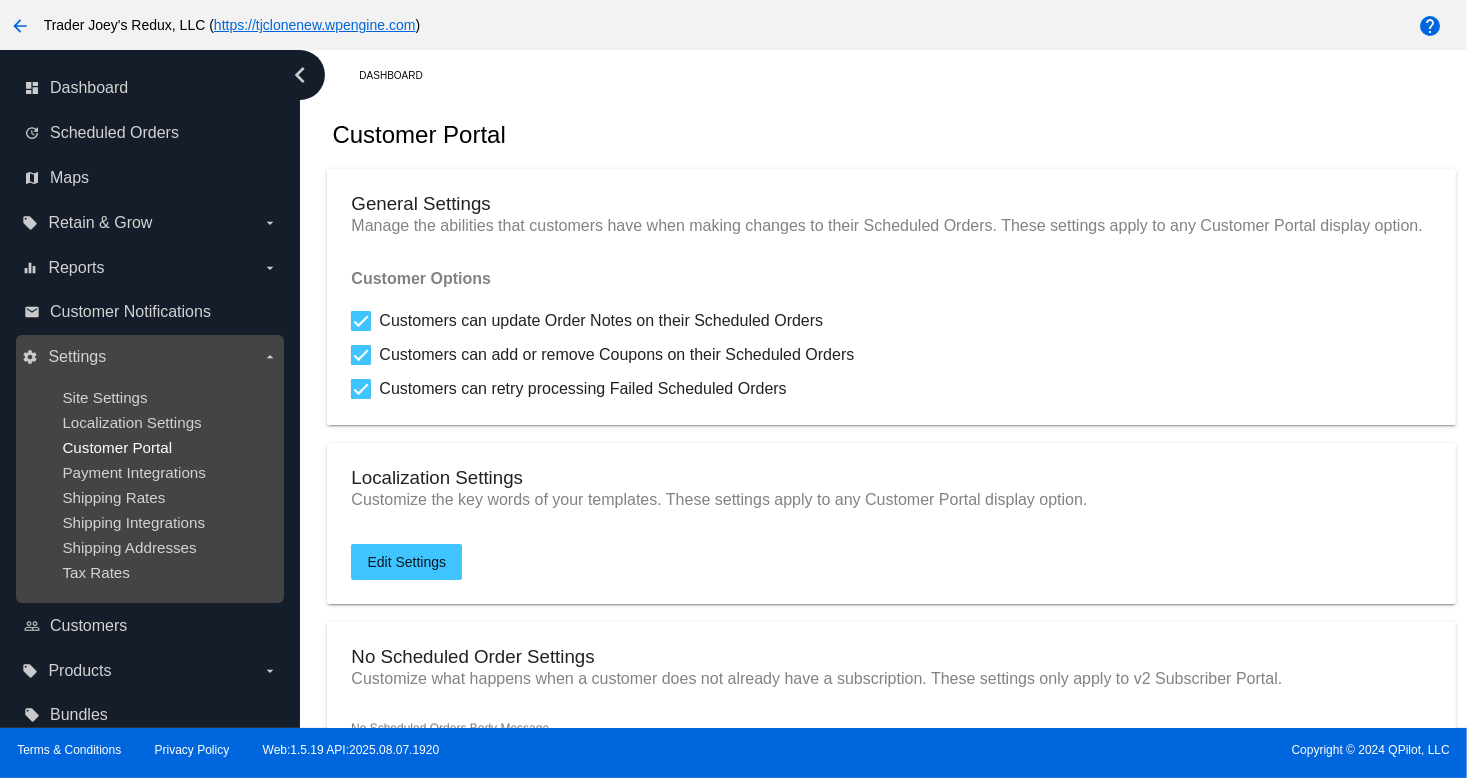 click on "Customer Portal" at bounding box center [117, 447] 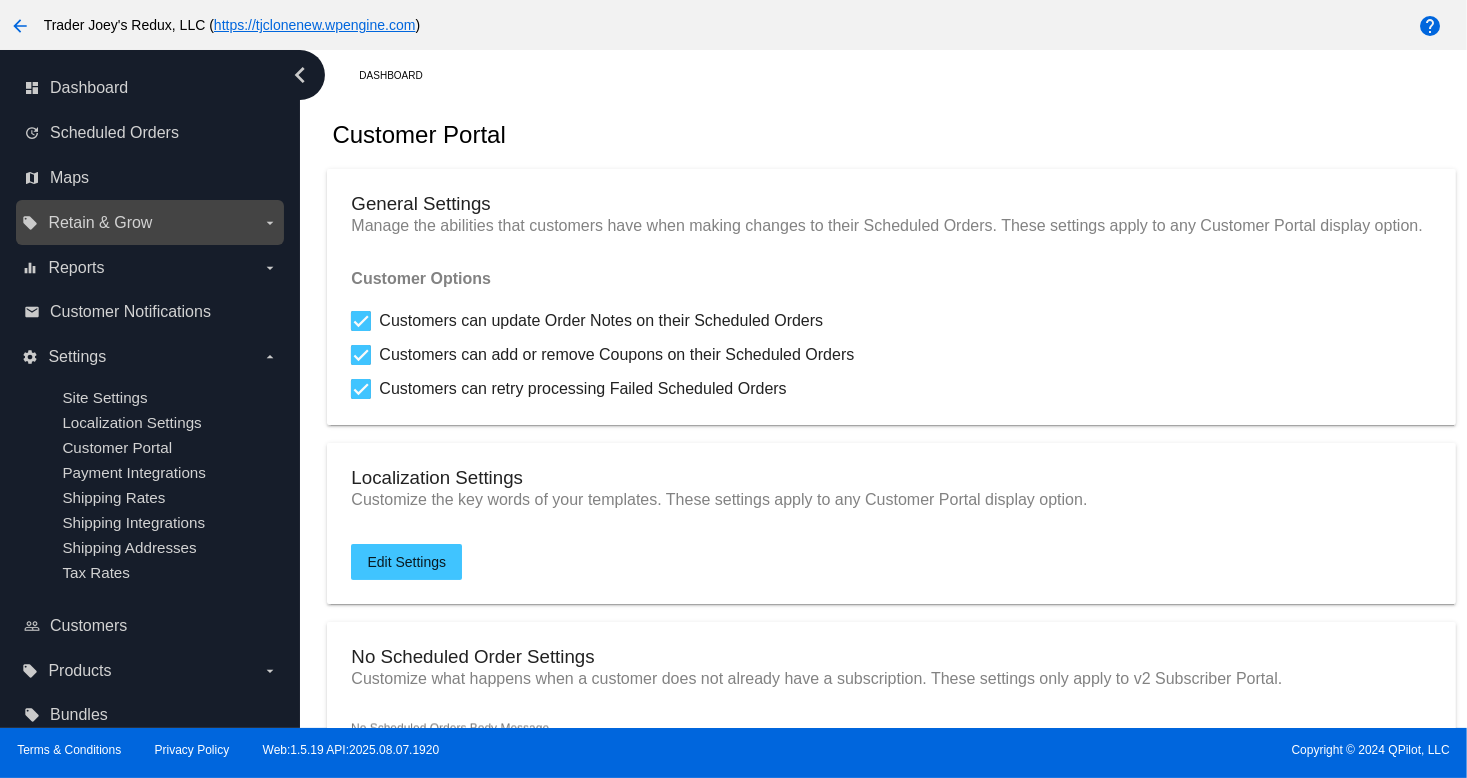 click on "Retain & Grow" at bounding box center [100, 223] 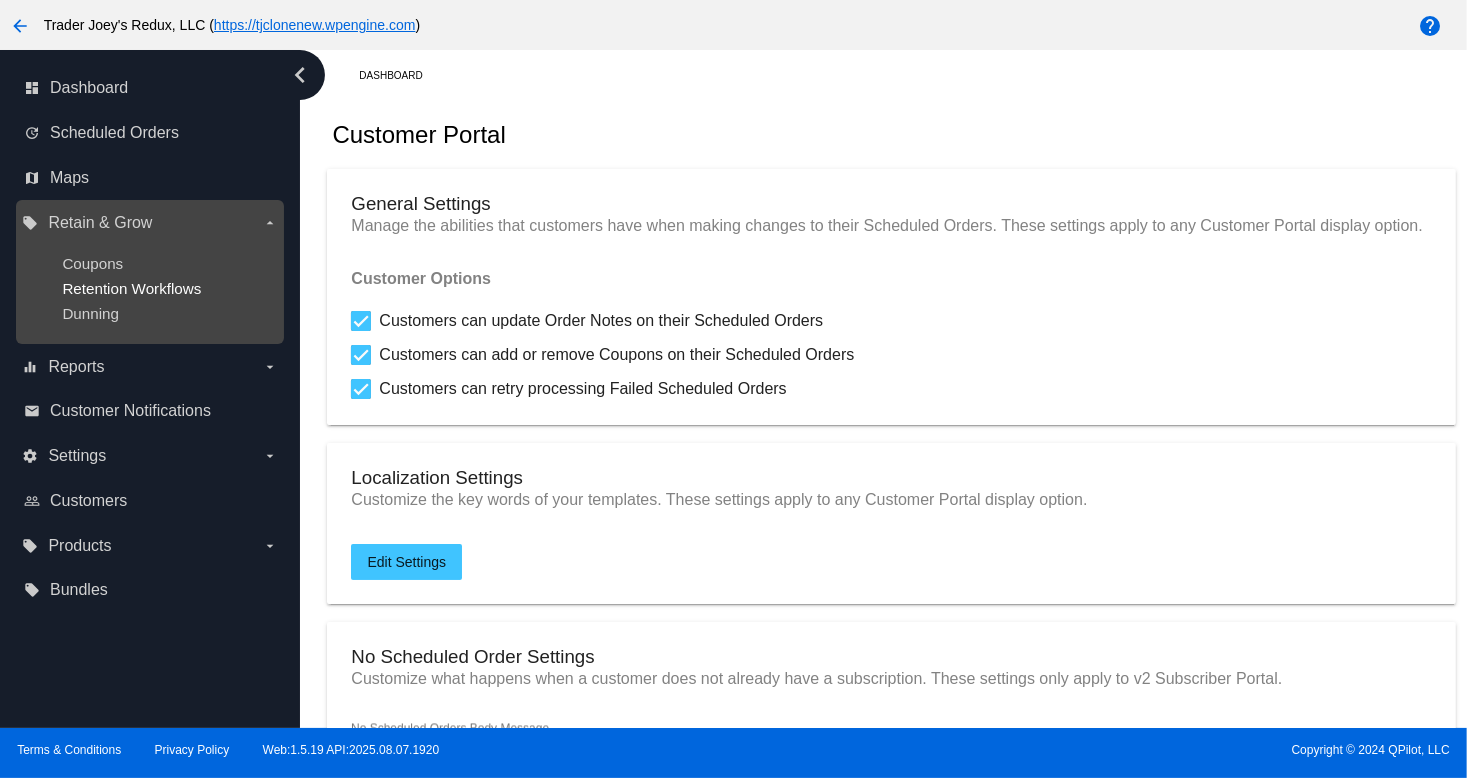 click on "Retention Workflows" at bounding box center [131, 288] 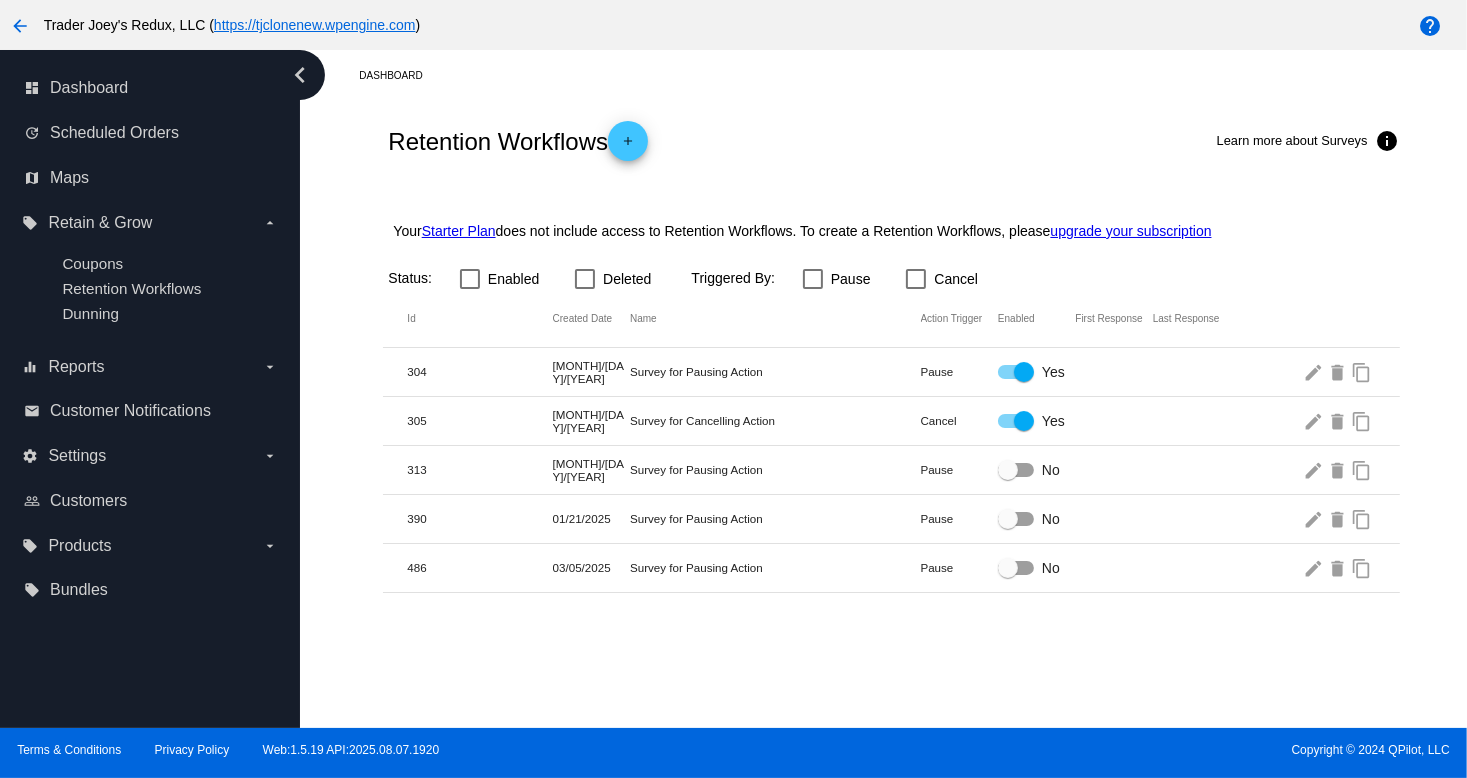 drag, startPoint x: 844, startPoint y: 434, endPoint x: 704, endPoint y: 409, distance: 142.21463 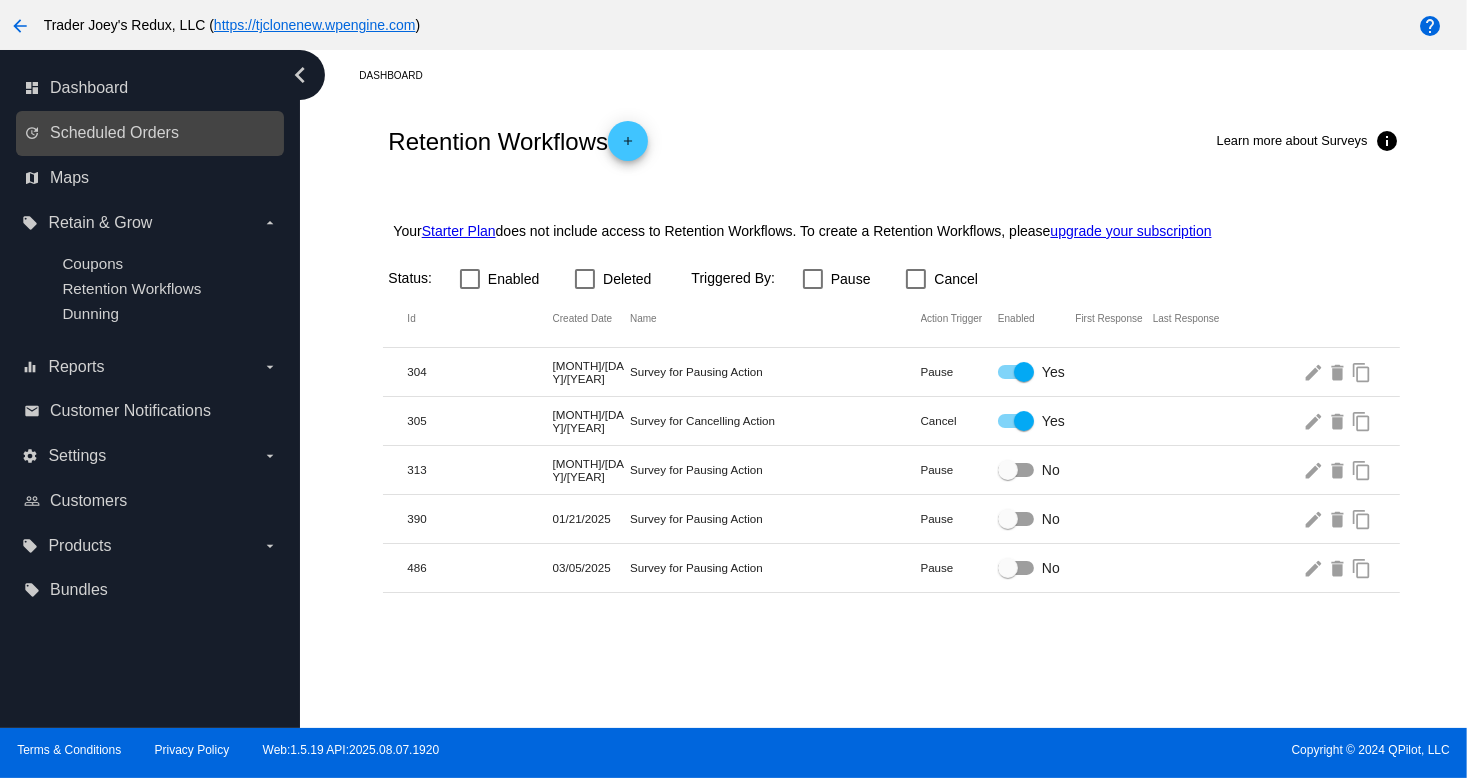 click on "update
Scheduled Orders" at bounding box center (151, 133) 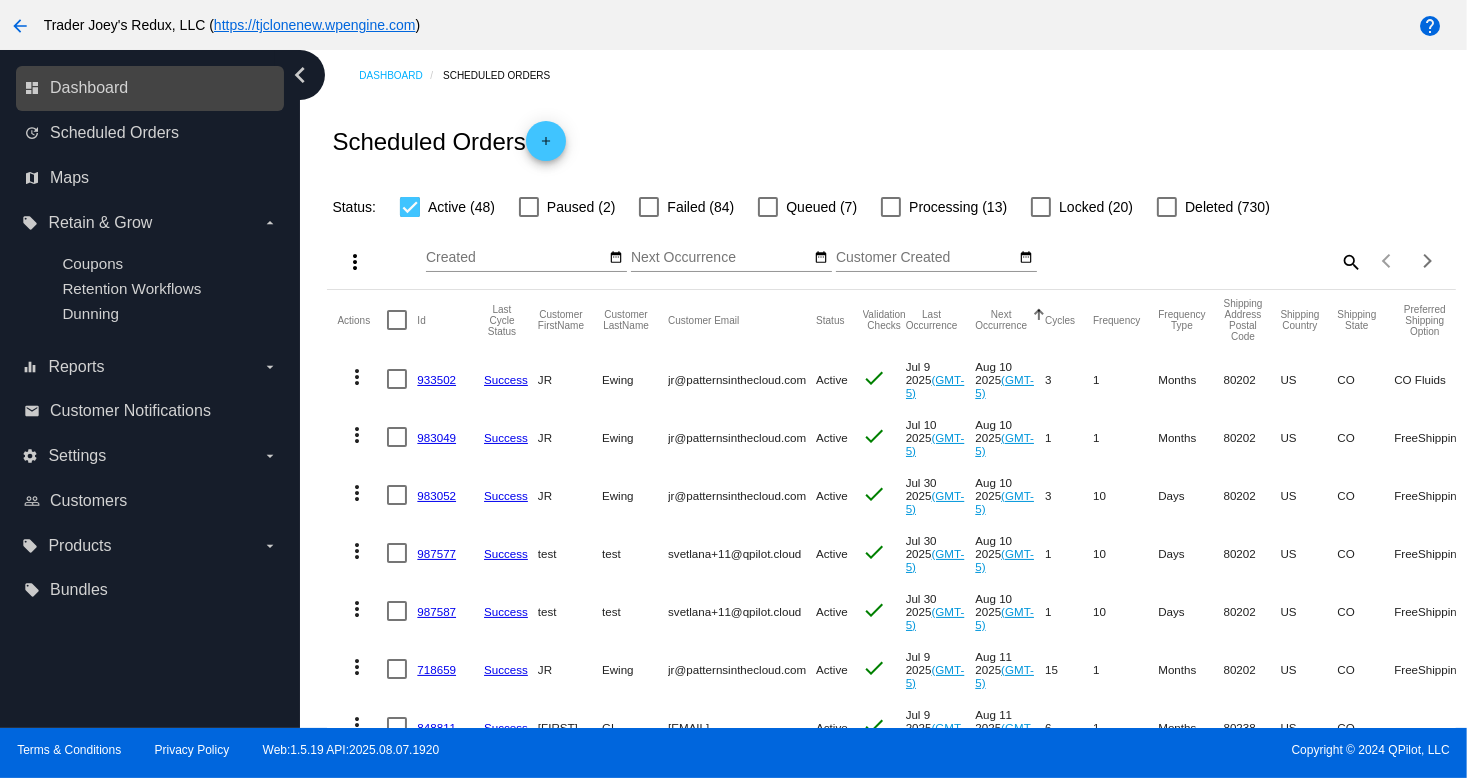 click on "dashboard
Dashboard" at bounding box center (151, 88) 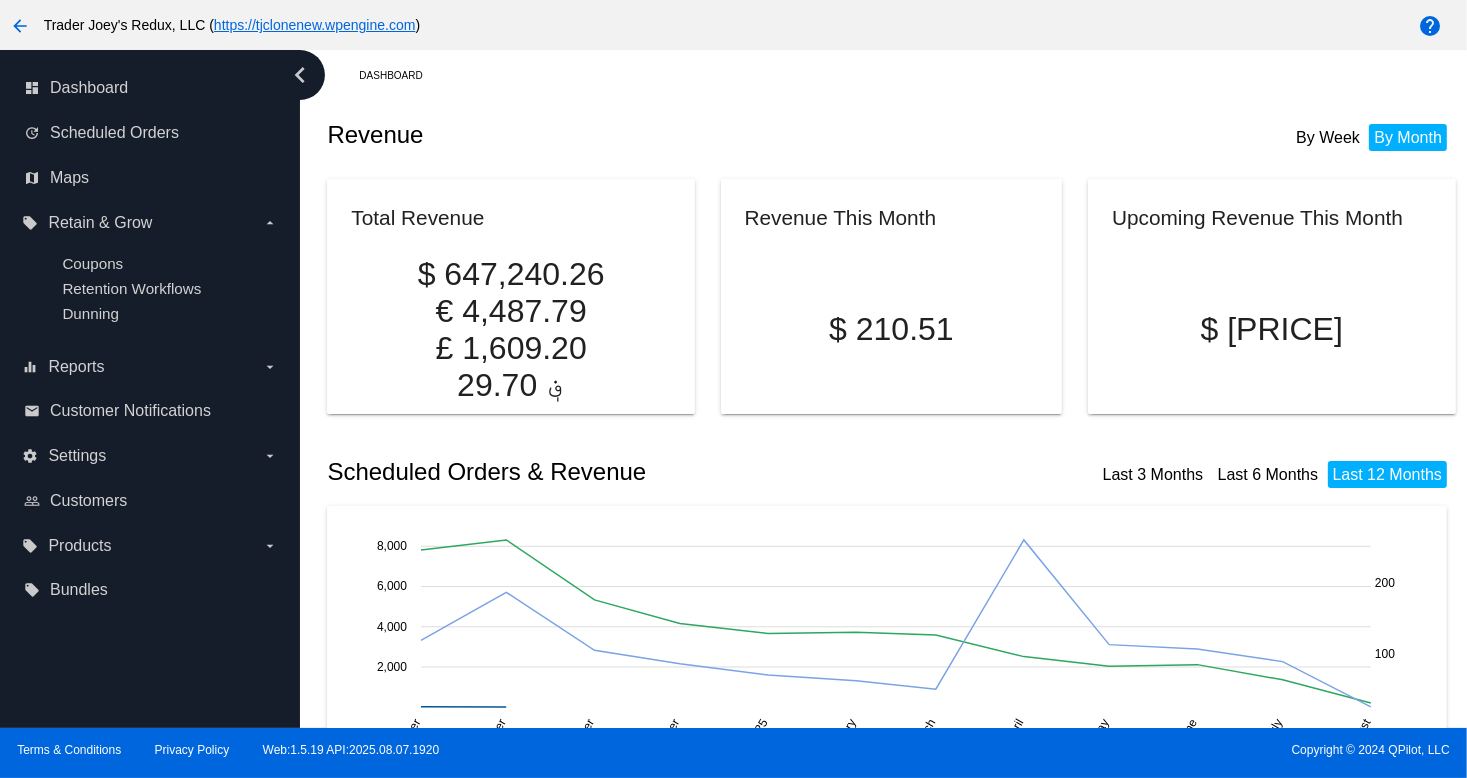 click on "arrow_back
Trader Joey's Redux, LLC ( https://tjclonenew.wpengine.com )
help" at bounding box center [733, 25] 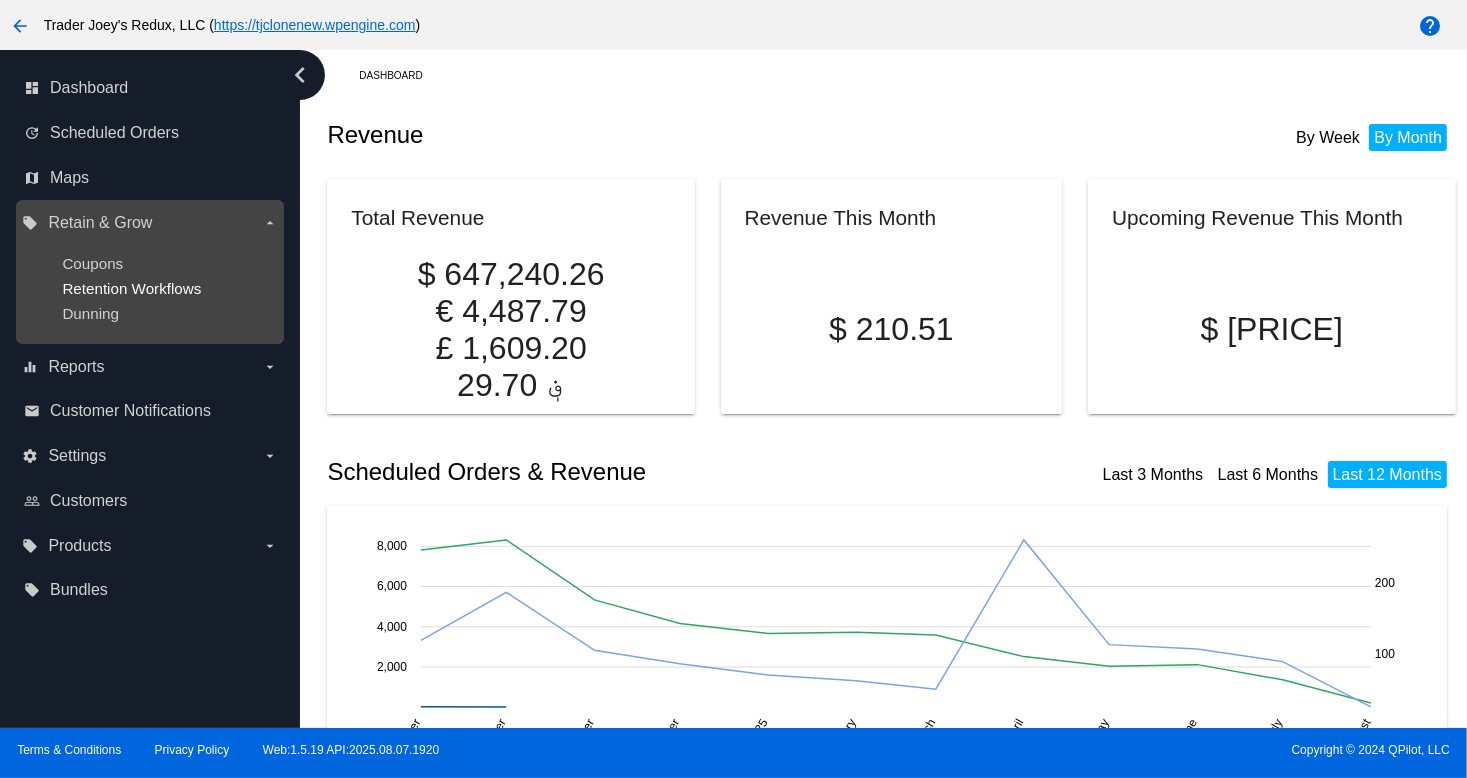 click on "Retention Workflows" at bounding box center [131, 288] 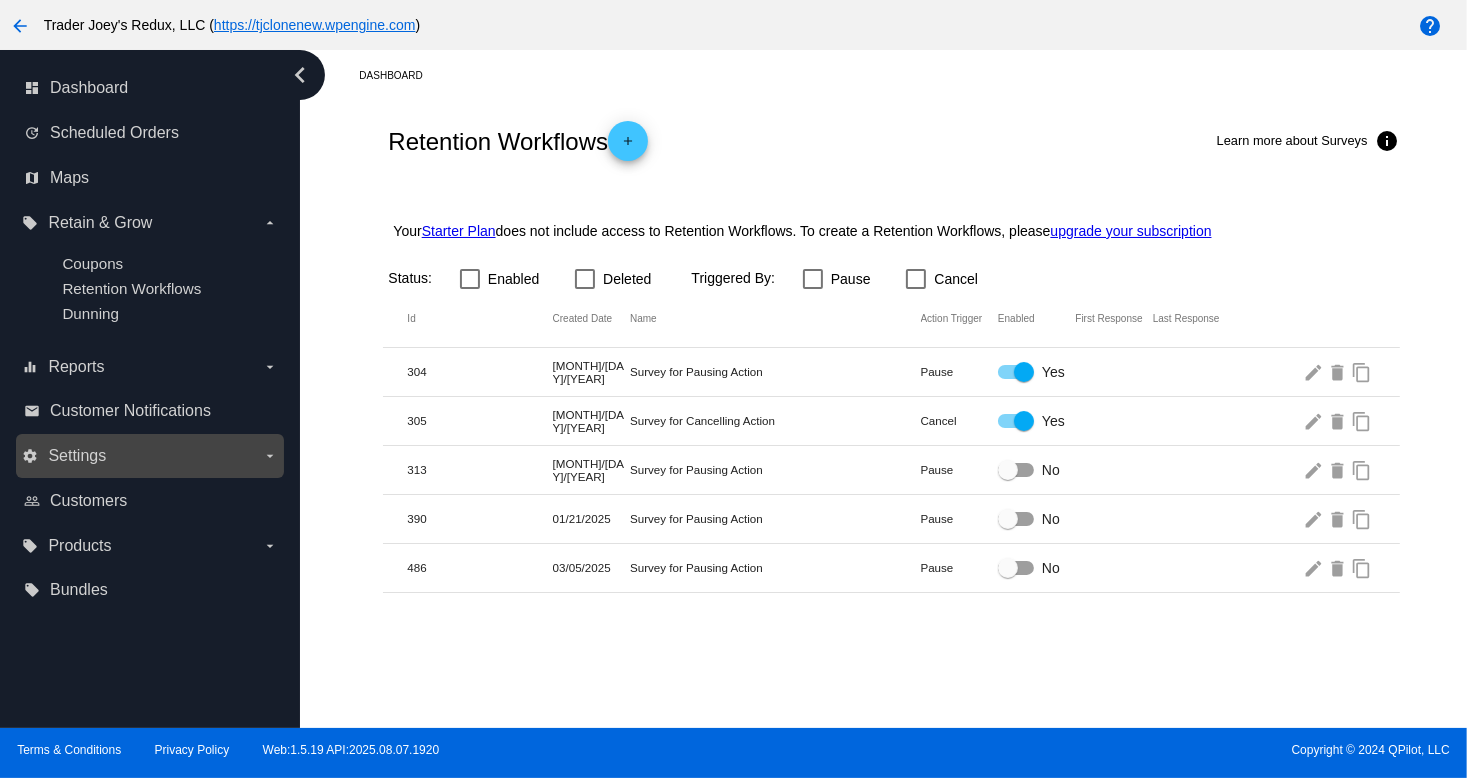 click on "settings
Settings
arrow_drop_down" at bounding box center [149, 456] 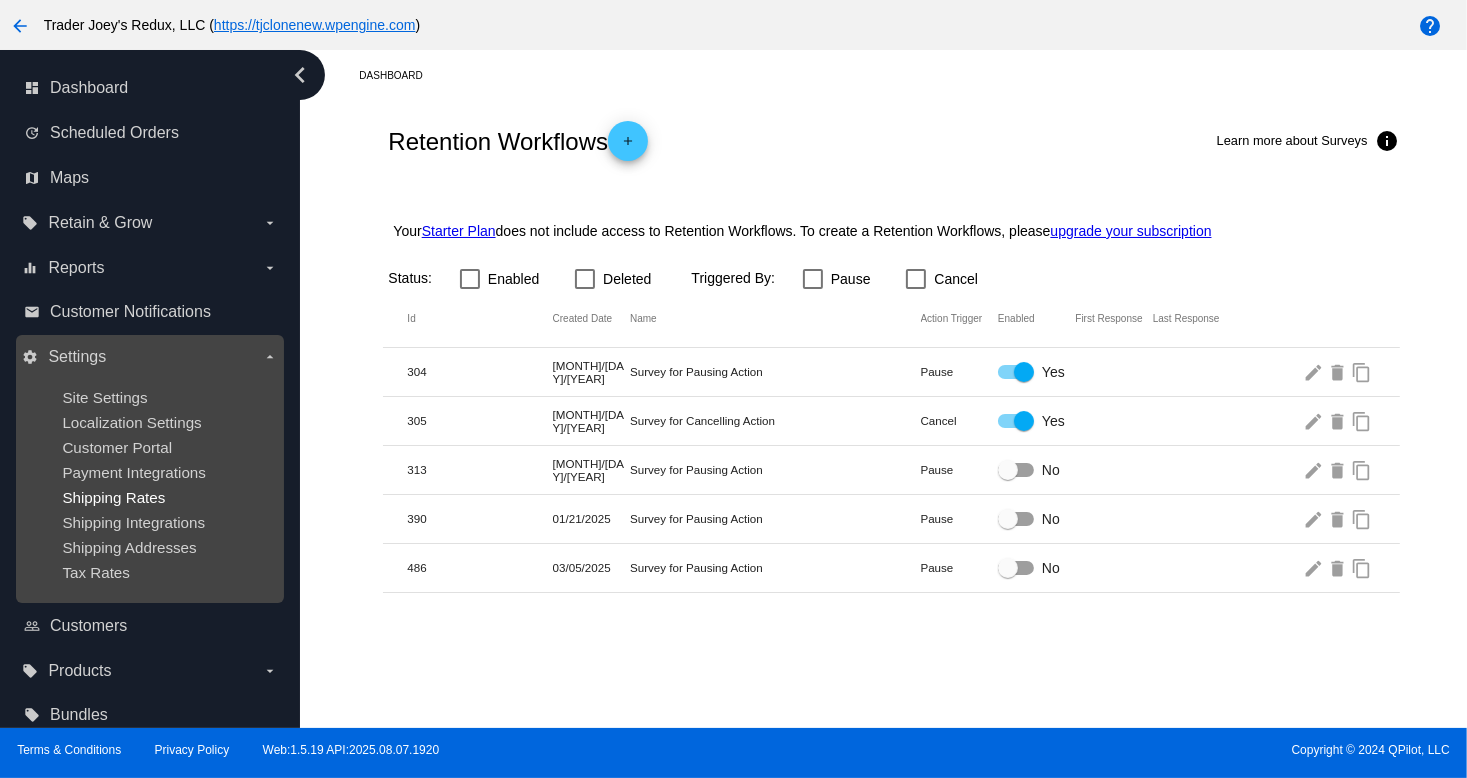 click on "Shipping Rates" at bounding box center (113, 497) 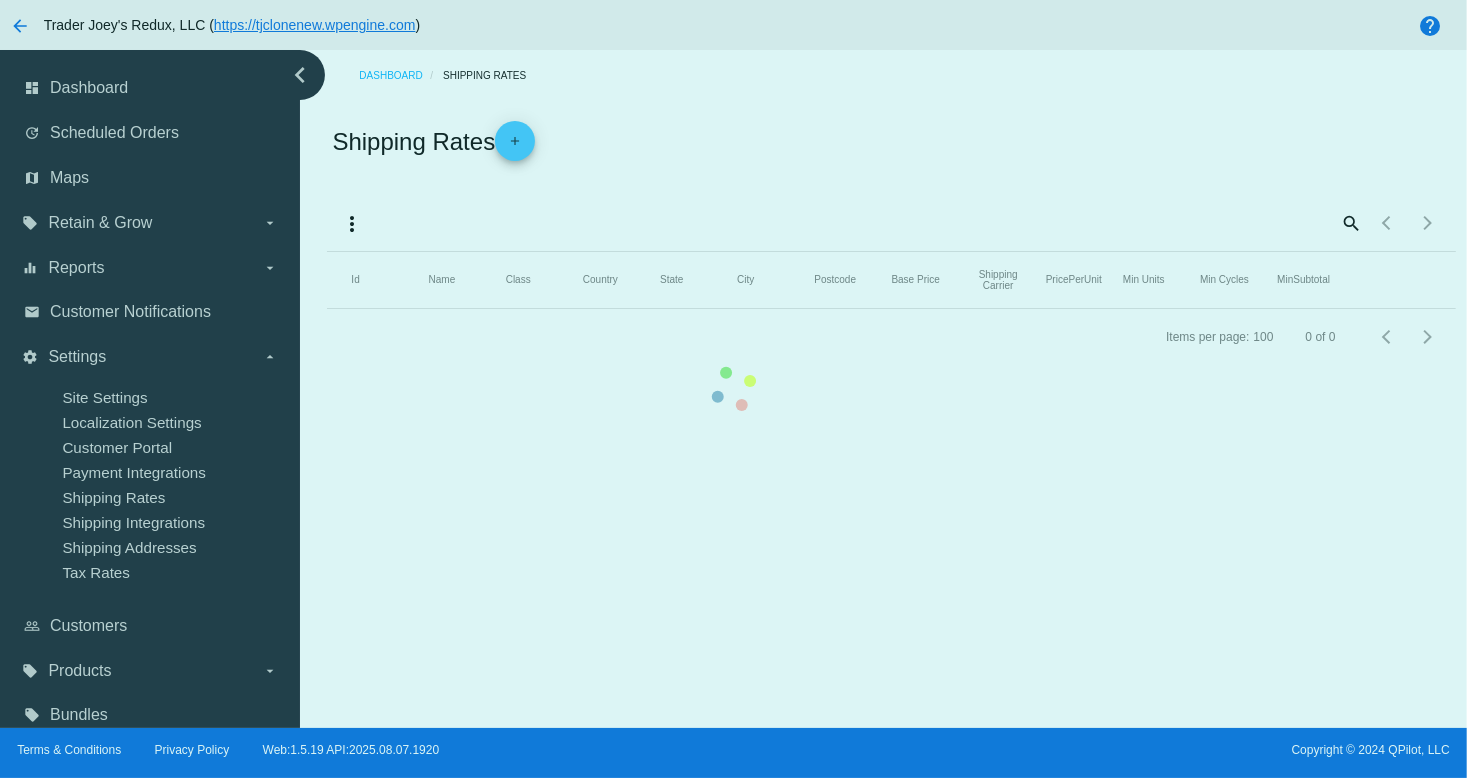 click on "Id   Name   Class   Country   State   City   Postcode   Base Price   Shipping Carrier   PricePerUnit   Min Units   Min Cycles   MinSubtotal" 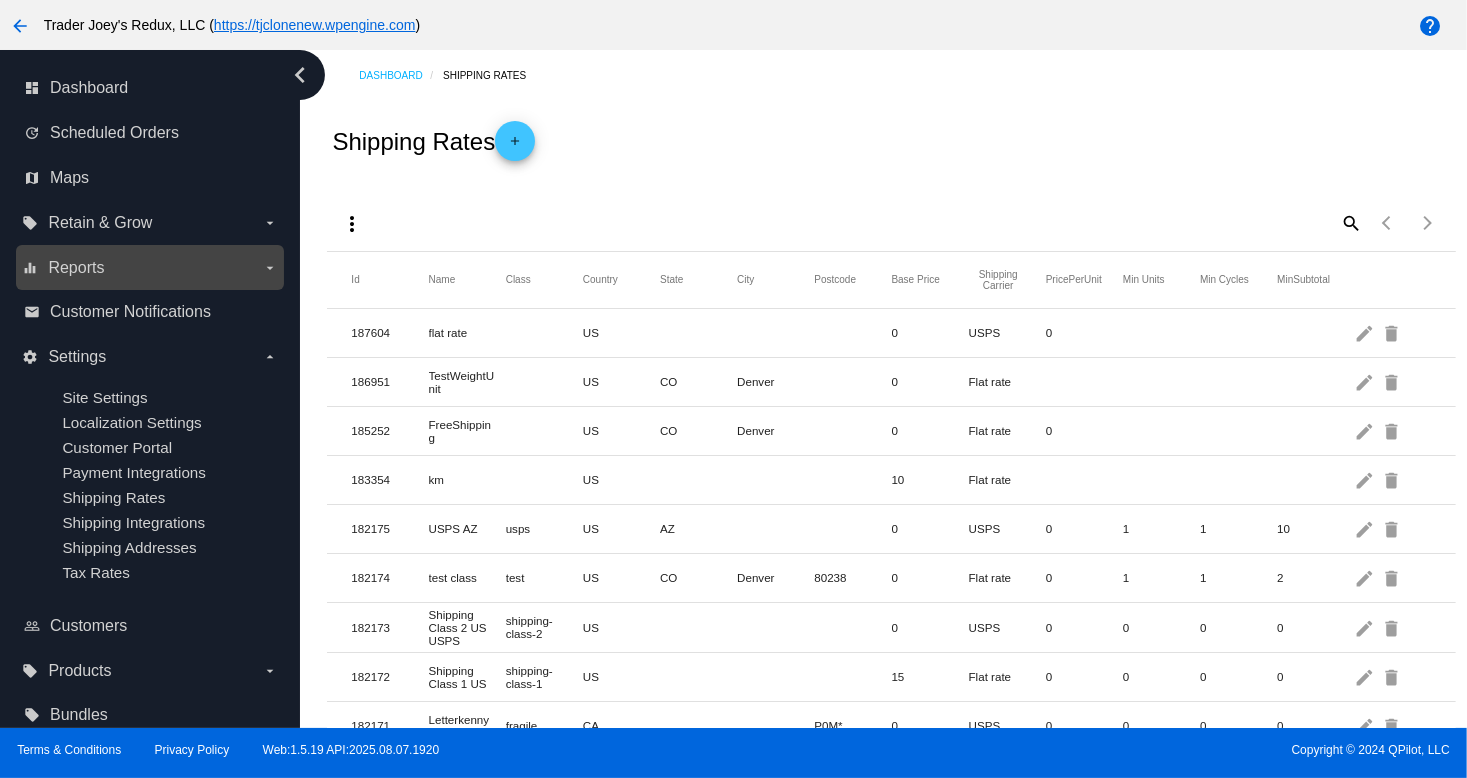 click on "Reports" at bounding box center (76, 268) 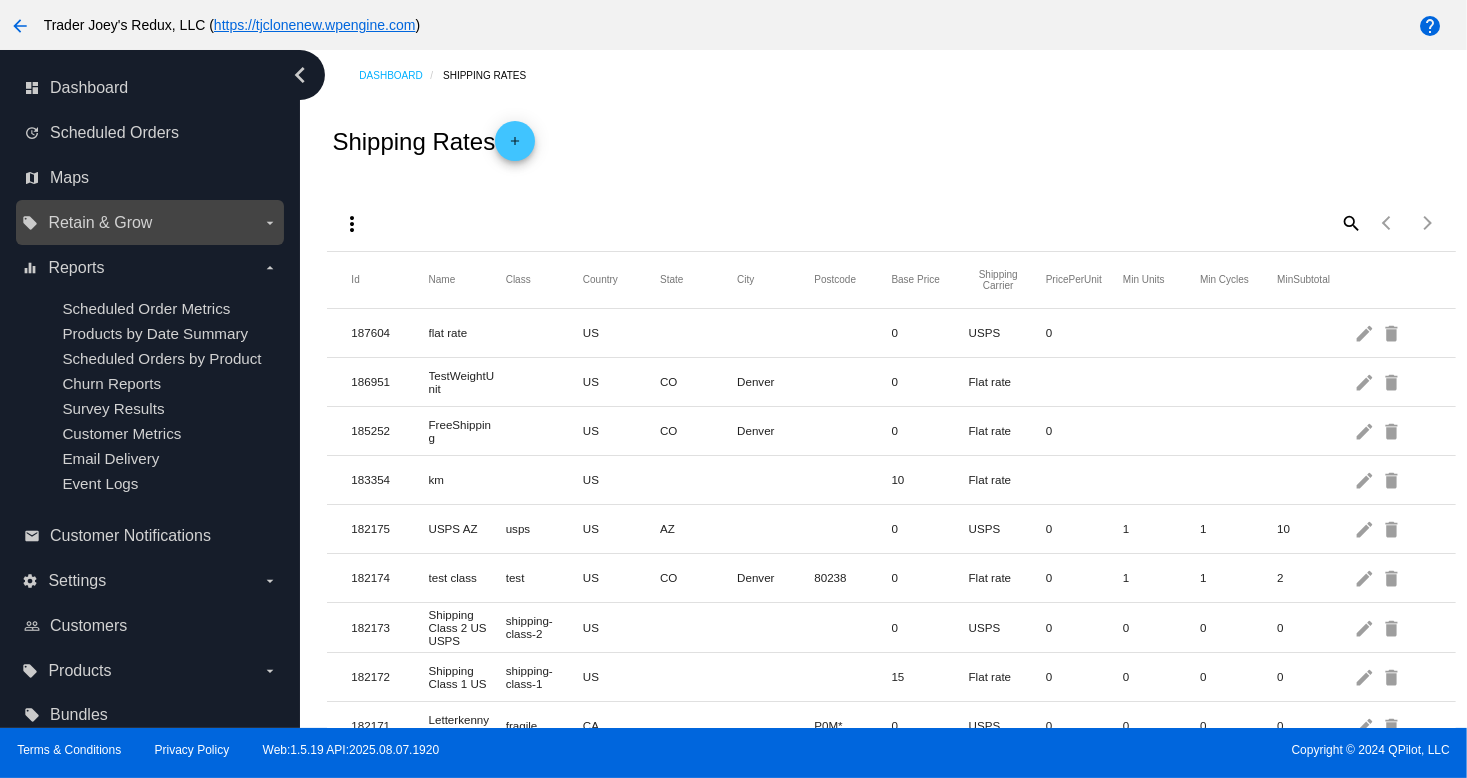 click on "Retain & Grow" at bounding box center (100, 223) 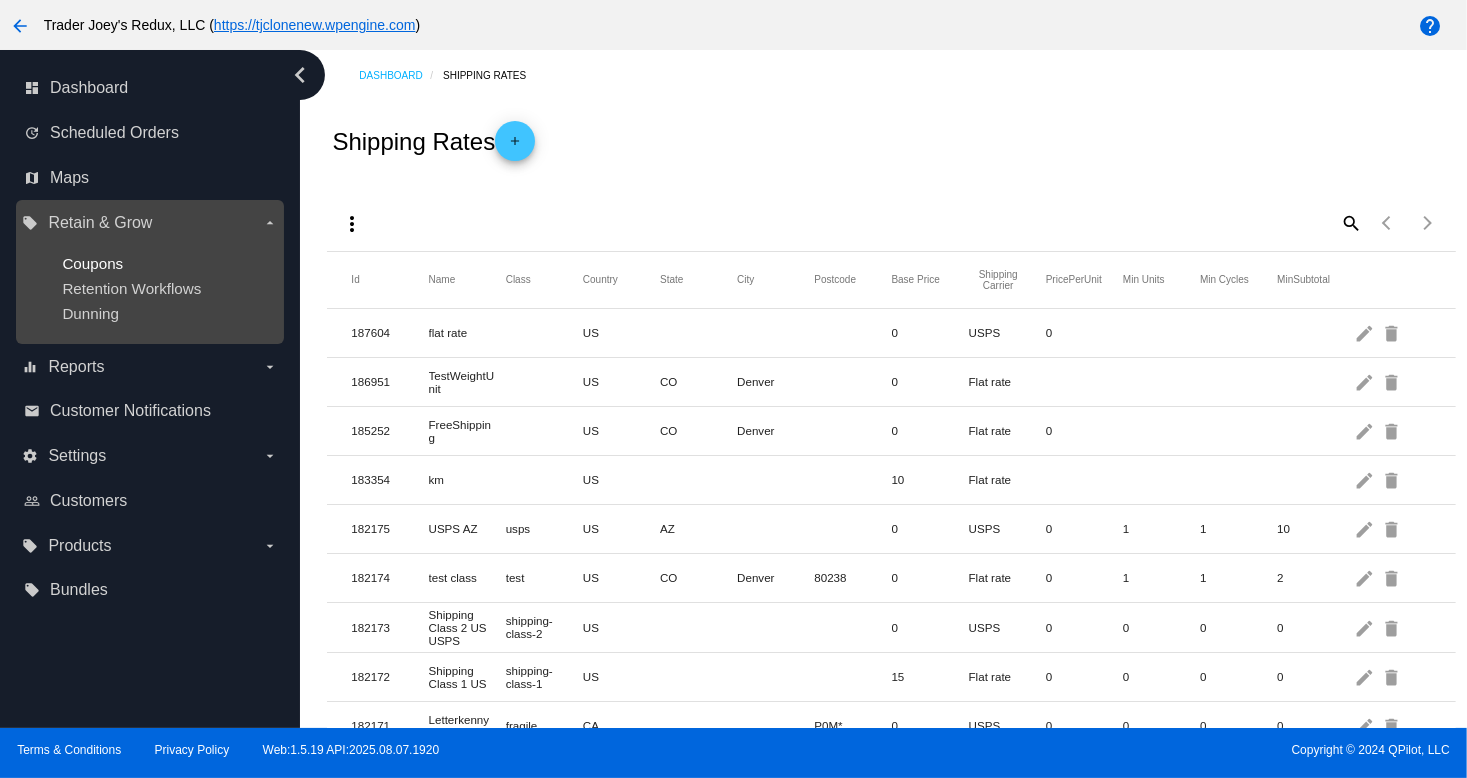 click on "Coupons" at bounding box center [92, 263] 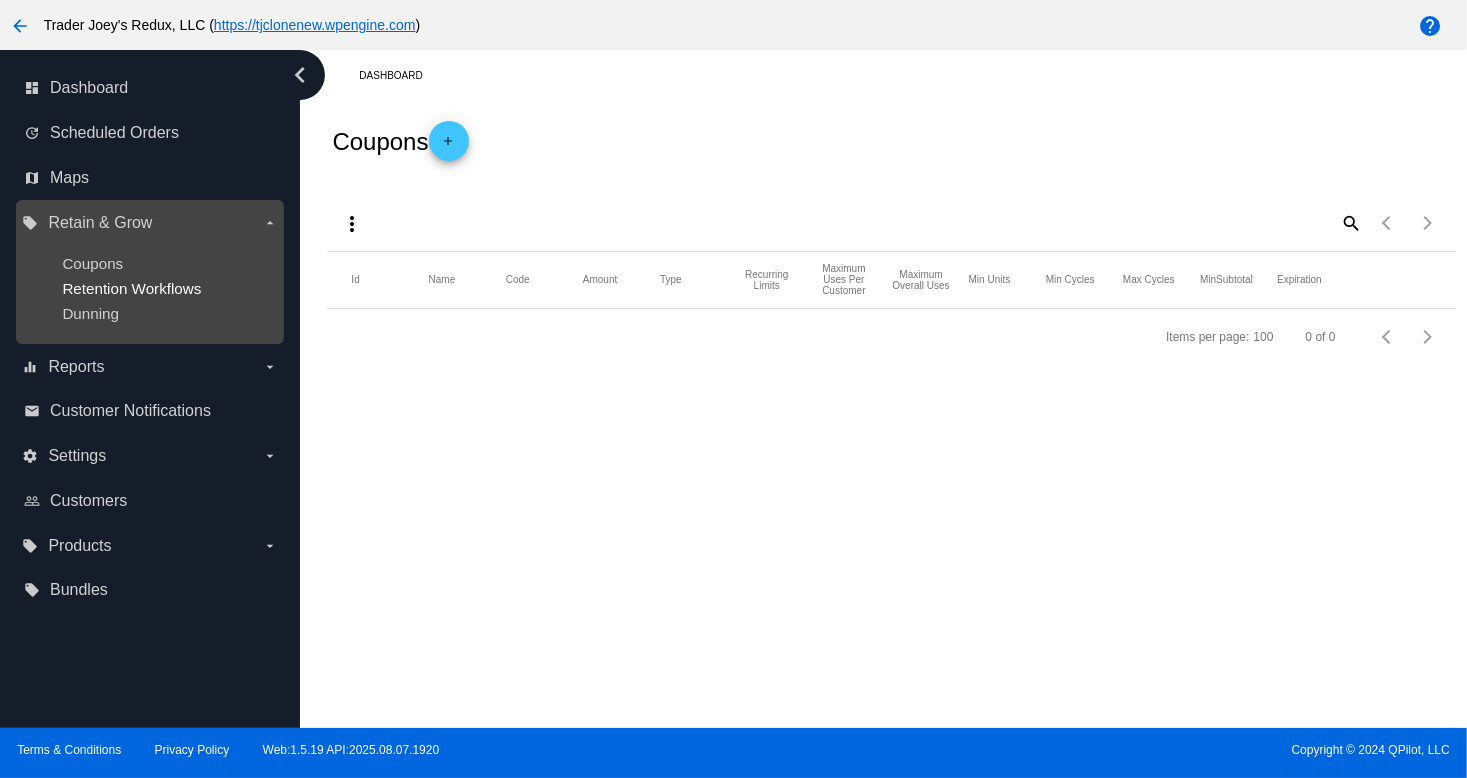 click on "Retention Workflows" at bounding box center (131, 288) 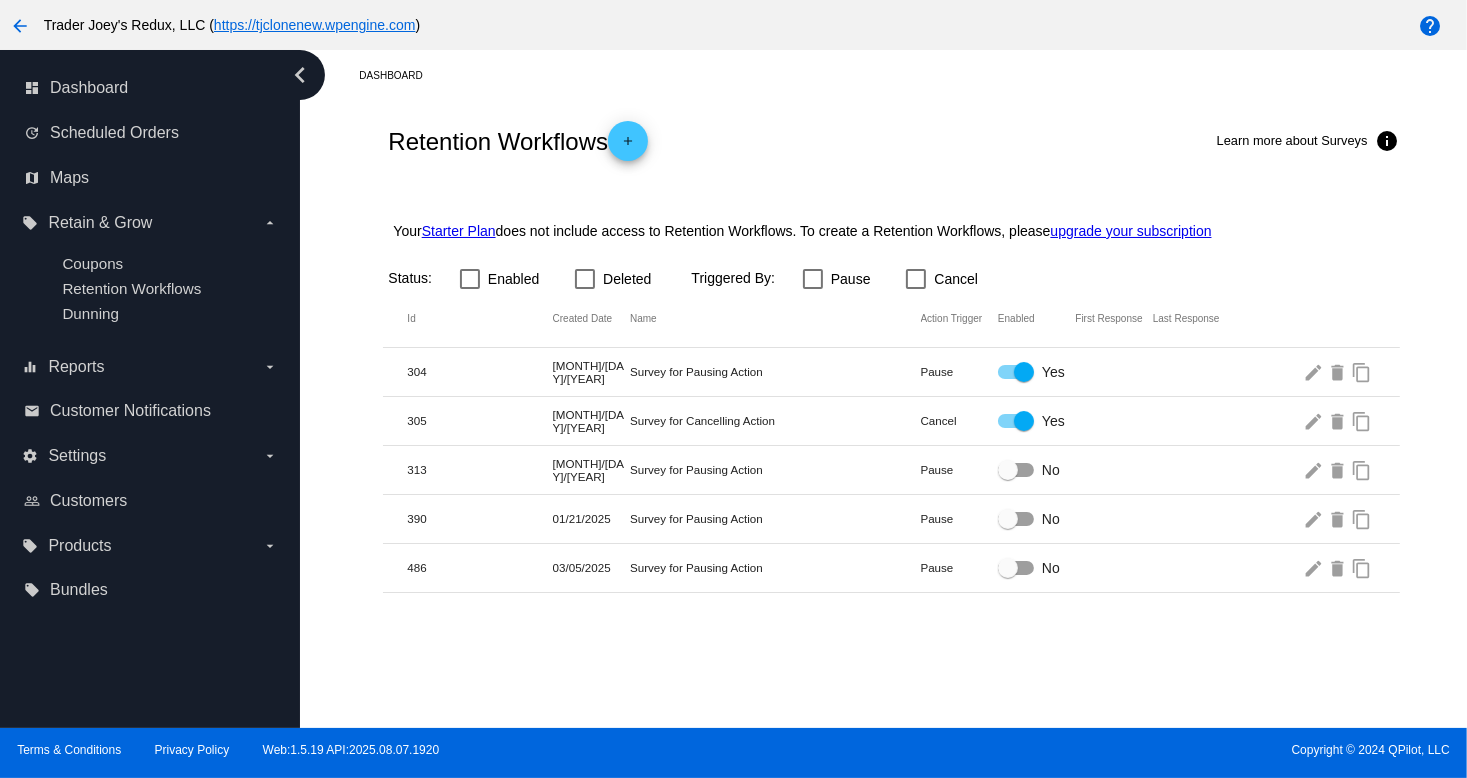 click on "[NUMBER]  [MONTH]/[DAY]/[YEAR]  [WORD] for [WORD] [WORD]  [WORD]
[WORD]
[WORD]
[WORD]
[WORD]" 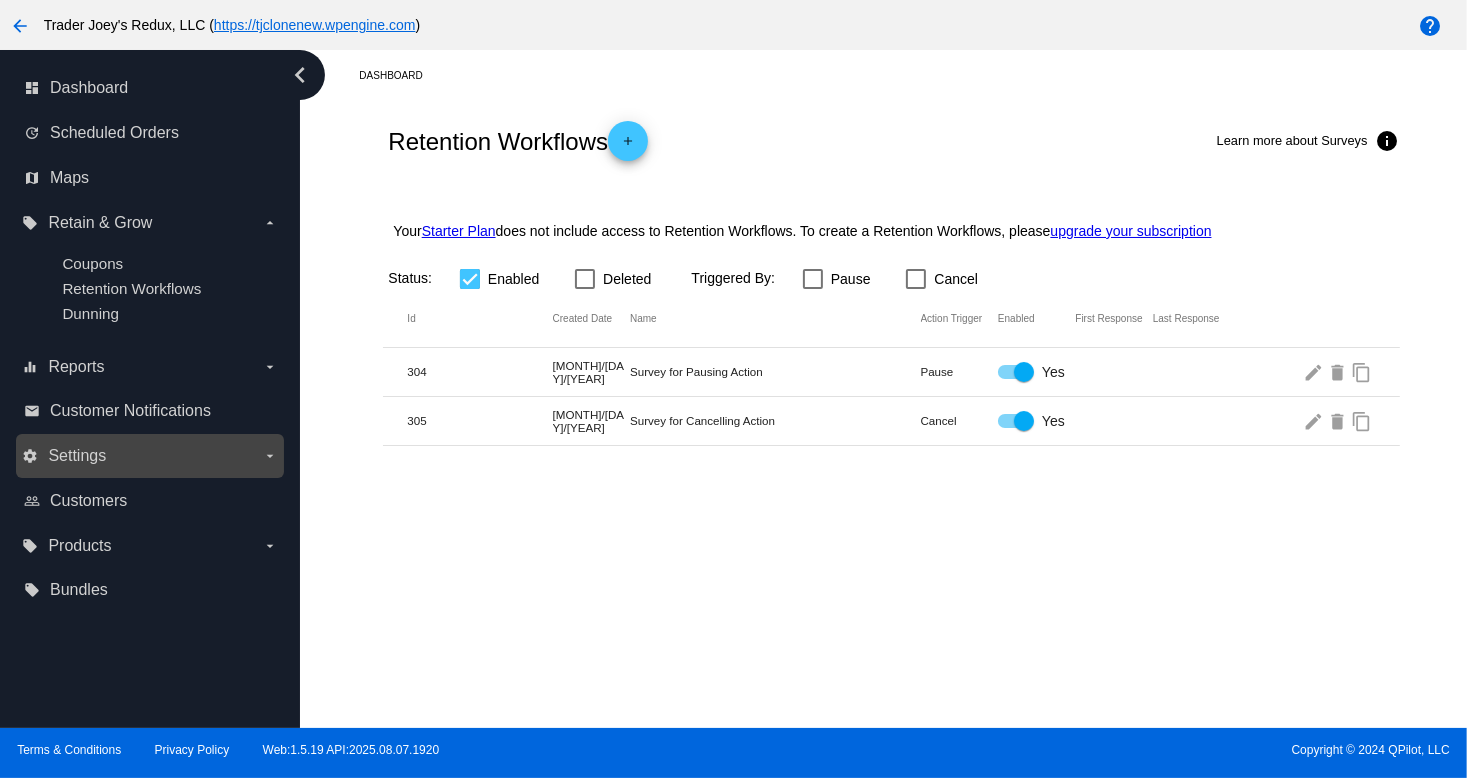 click on "settings
Settings
arrow_drop_down" at bounding box center (149, 456) 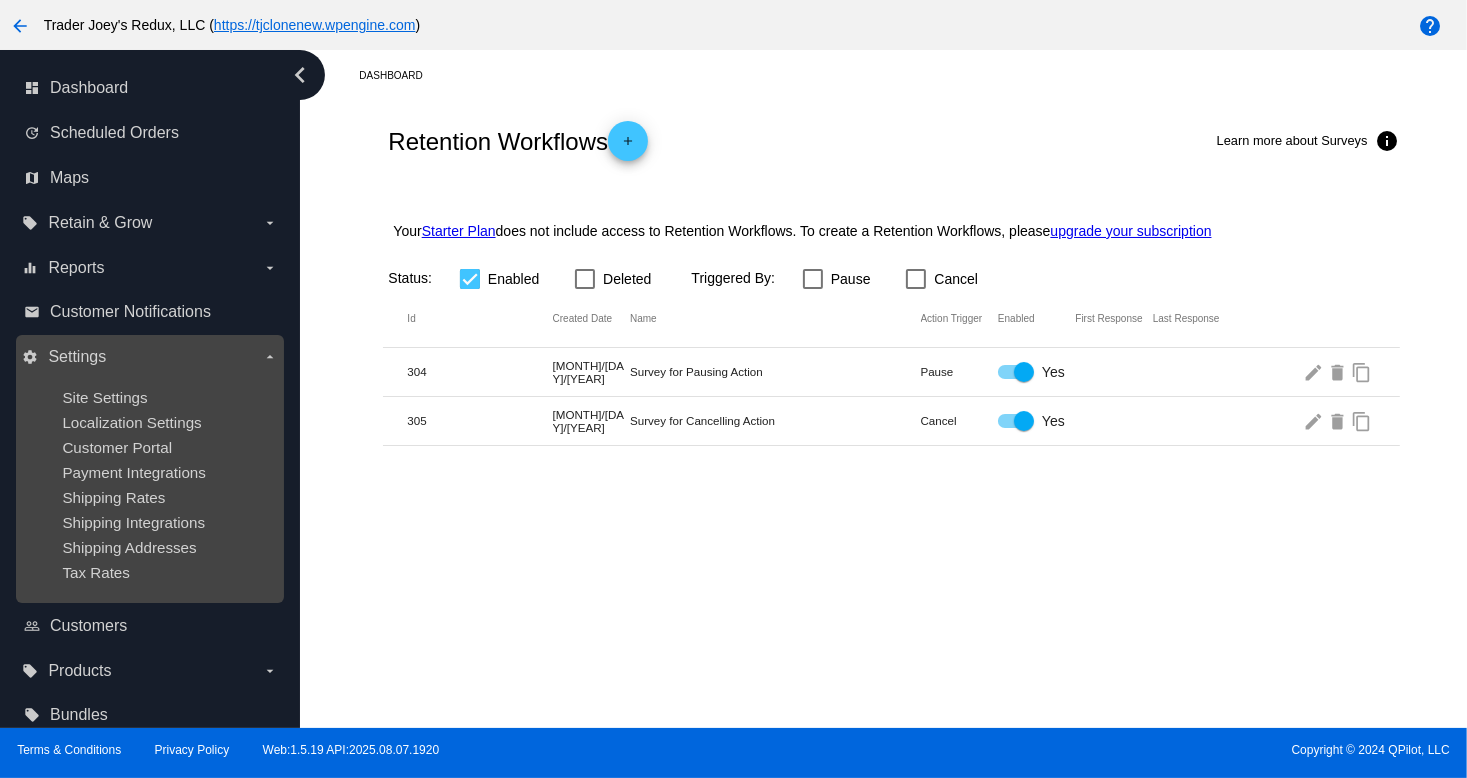 click on "Site Settings
Localization Settings
Customer Portal
Payment Integrations
Shipping Rates
Shipping Integrations
Shipping Addresses
Tax Rates" at bounding box center [149, 485] 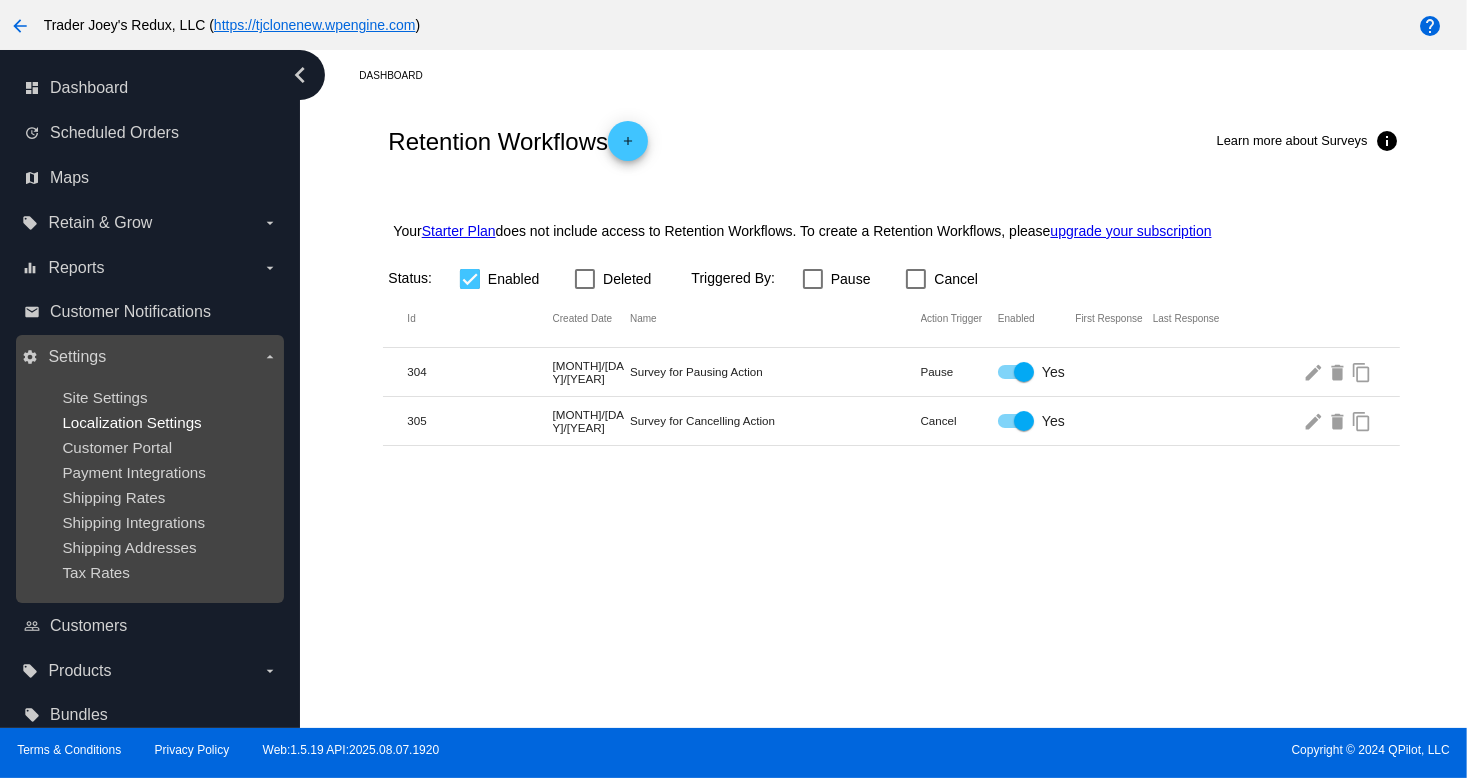 click on "Localization Settings" at bounding box center [131, 422] 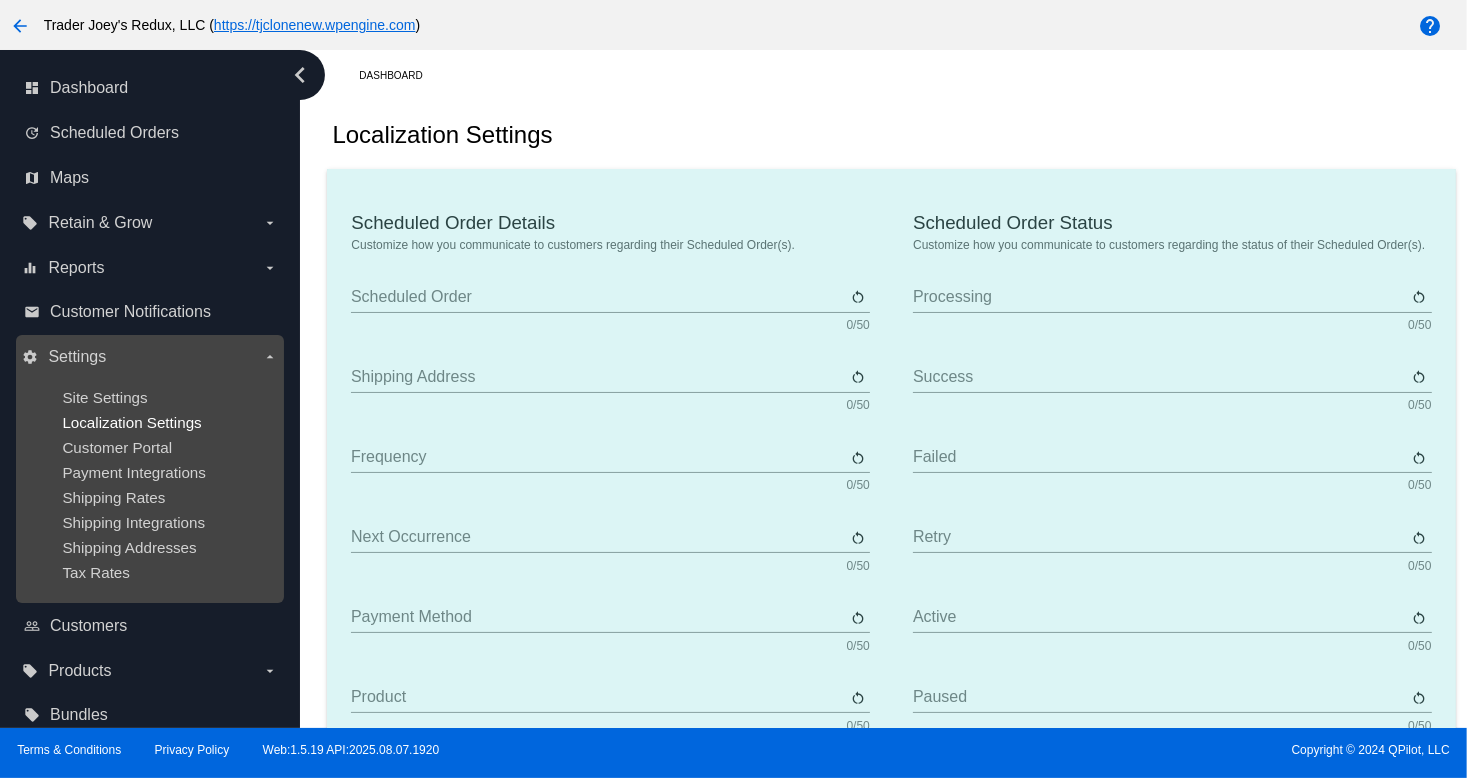 type on "Scheduled Order" 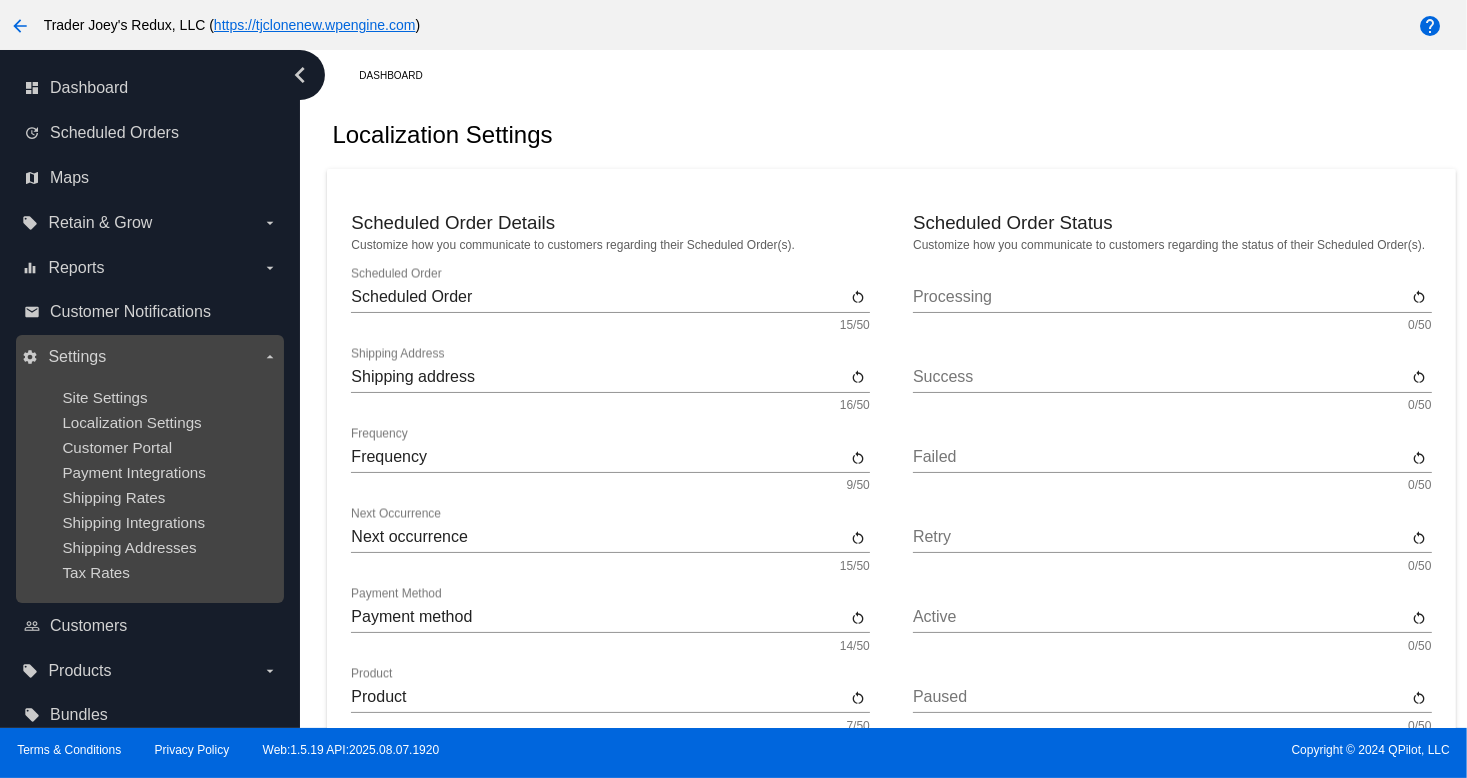click on "Site Settings" at bounding box center (165, 397) 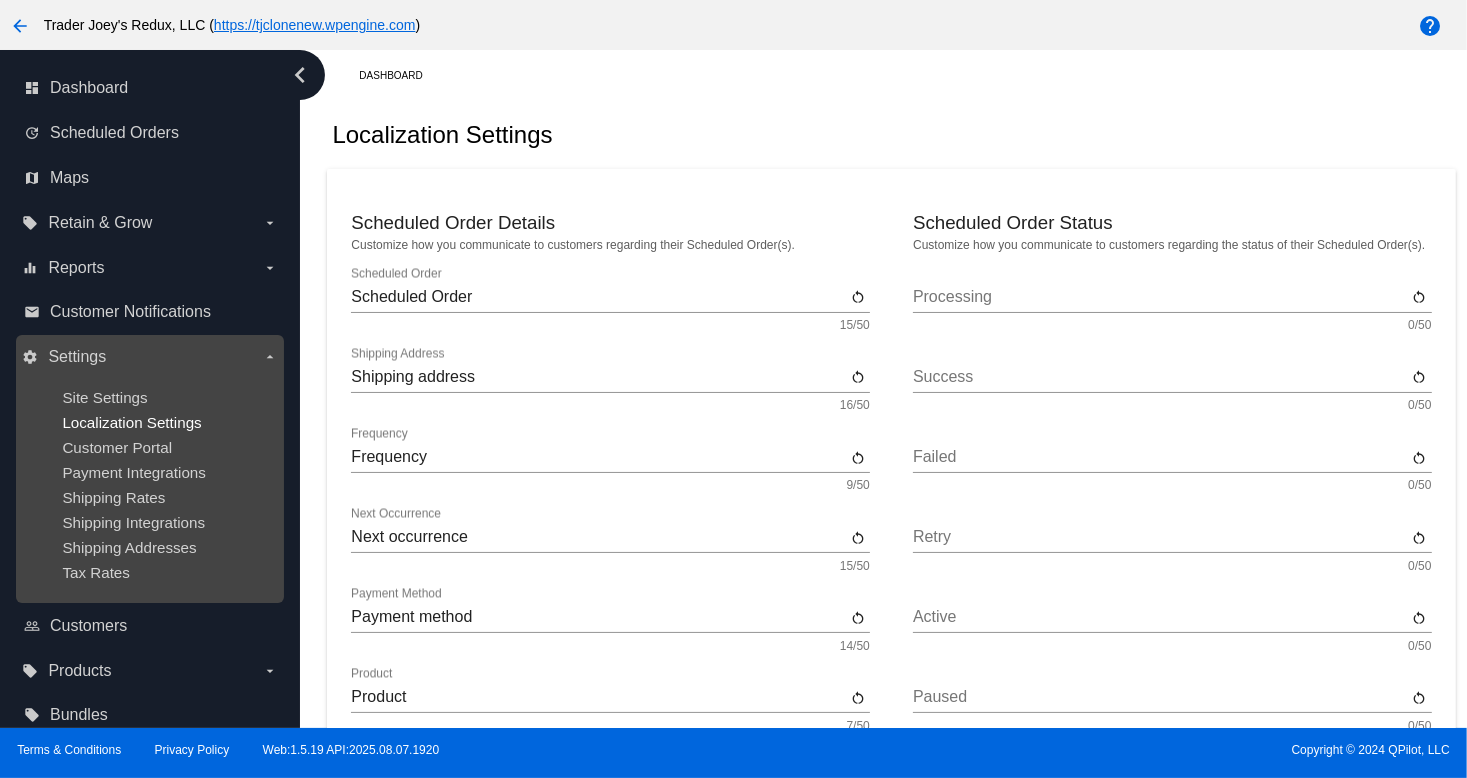 click on "Localization Settings" at bounding box center [131, 422] 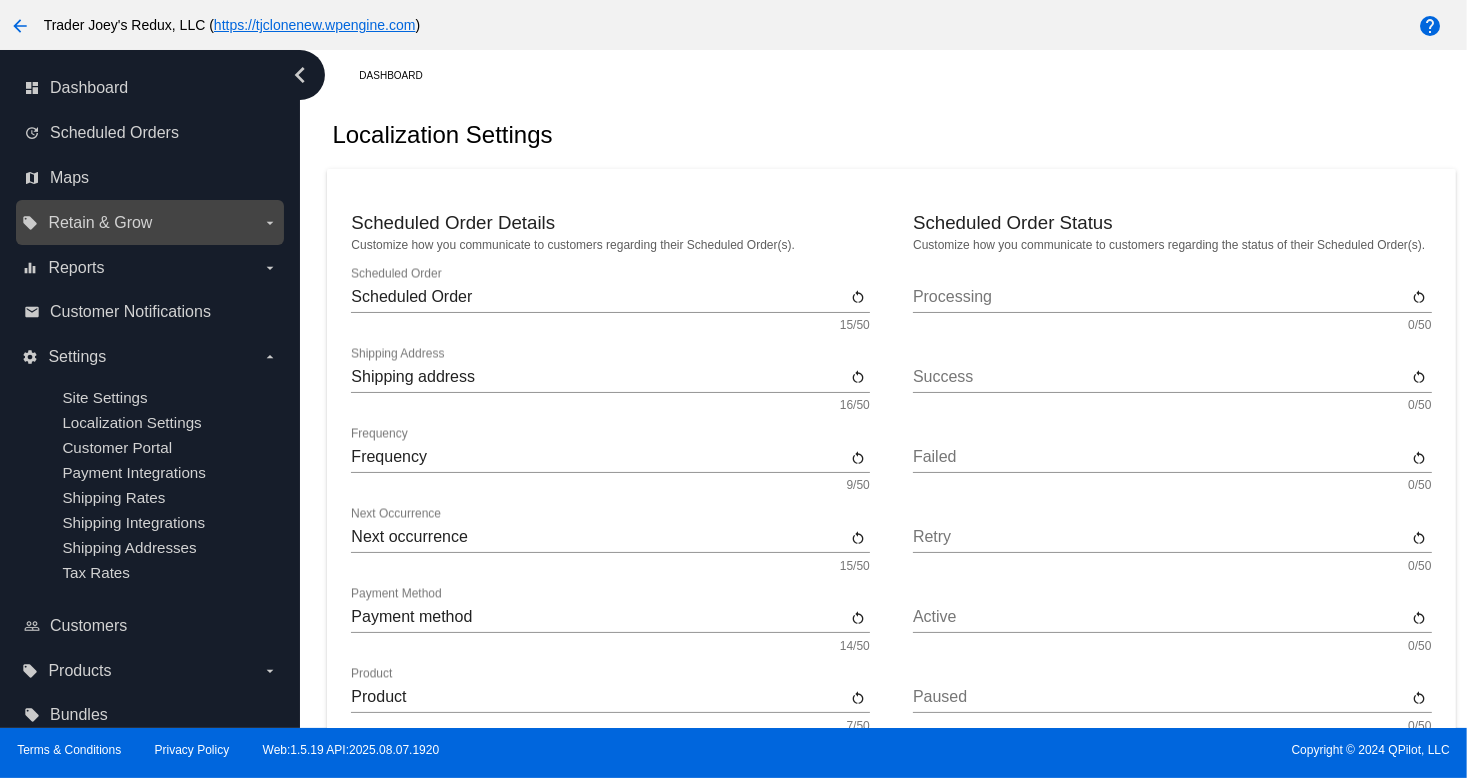 click on "local_offer
Retain & Grow
arrow_drop_down" at bounding box center [149, 223] 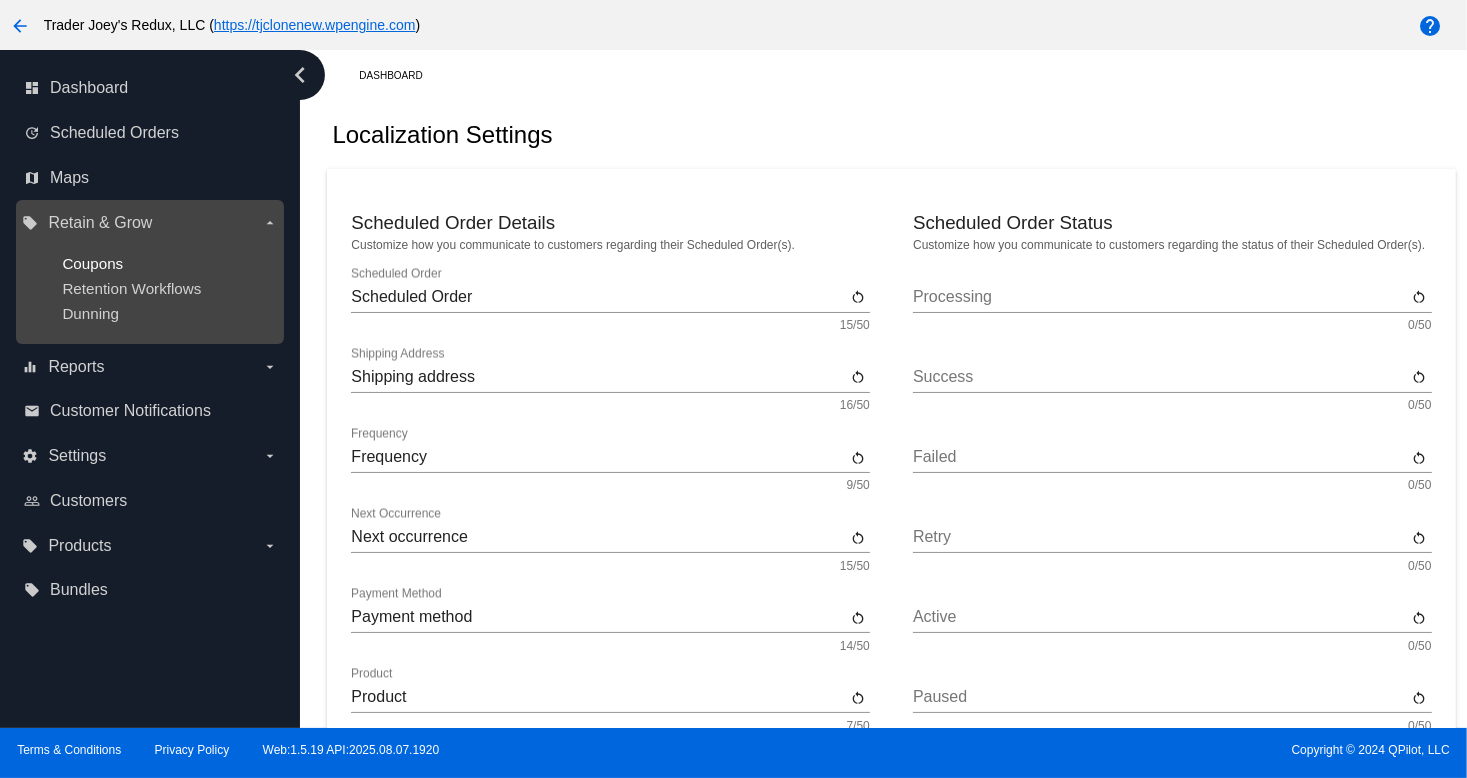 click on "Coupons" at bounding box center (92, 263) 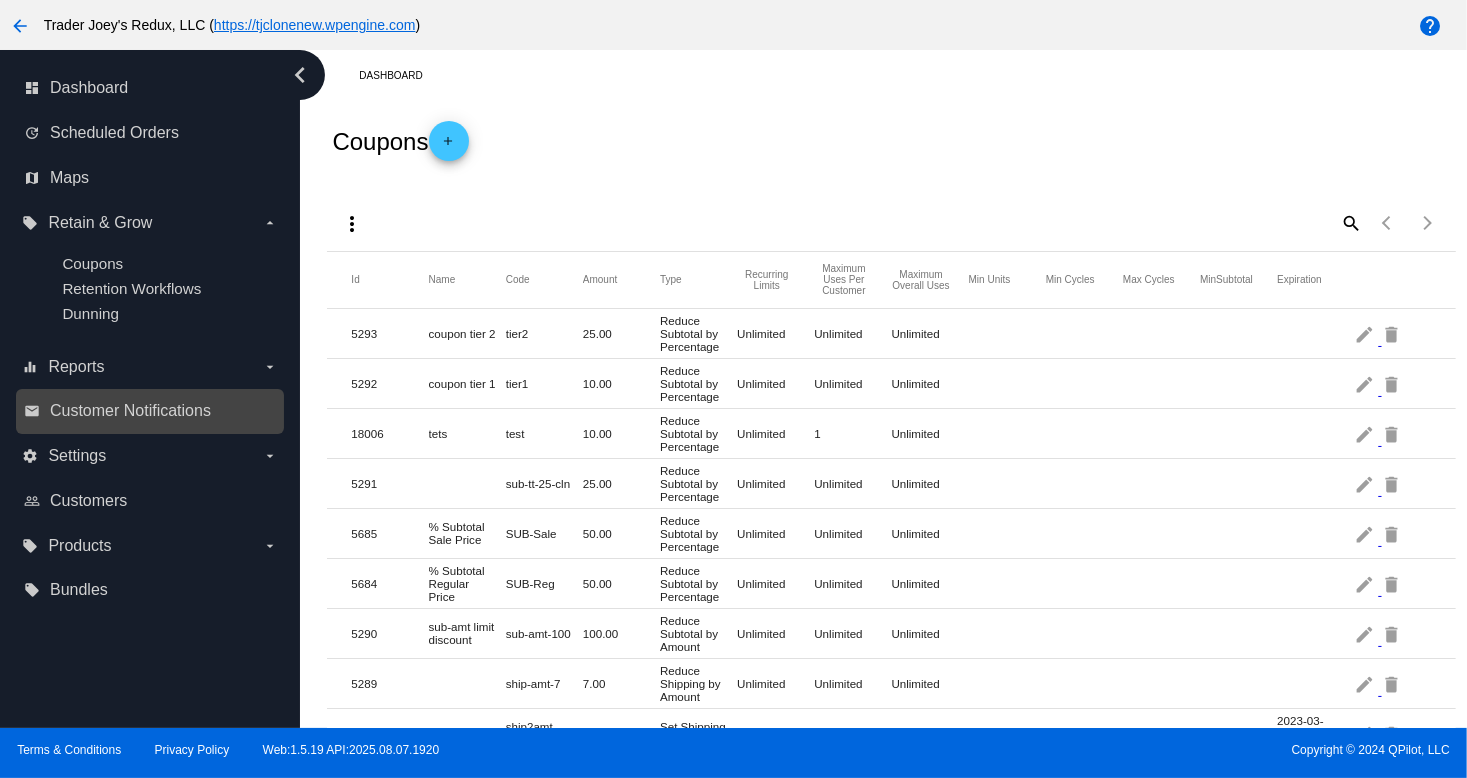 click on "email
Customer Notifications" at bounding box center [150, 411] 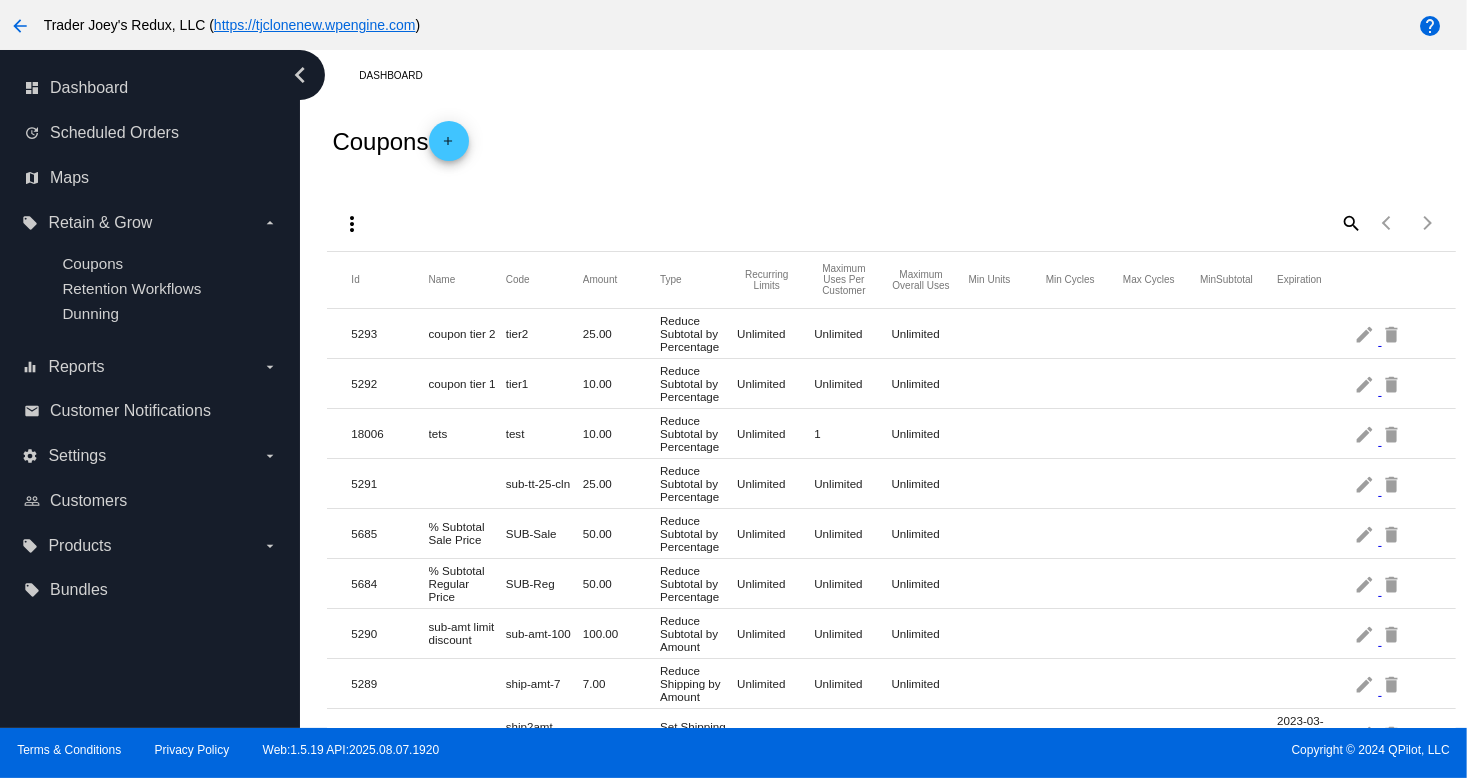 click on "more_vert
search
Items per page: 100 1 - 40 of 40" 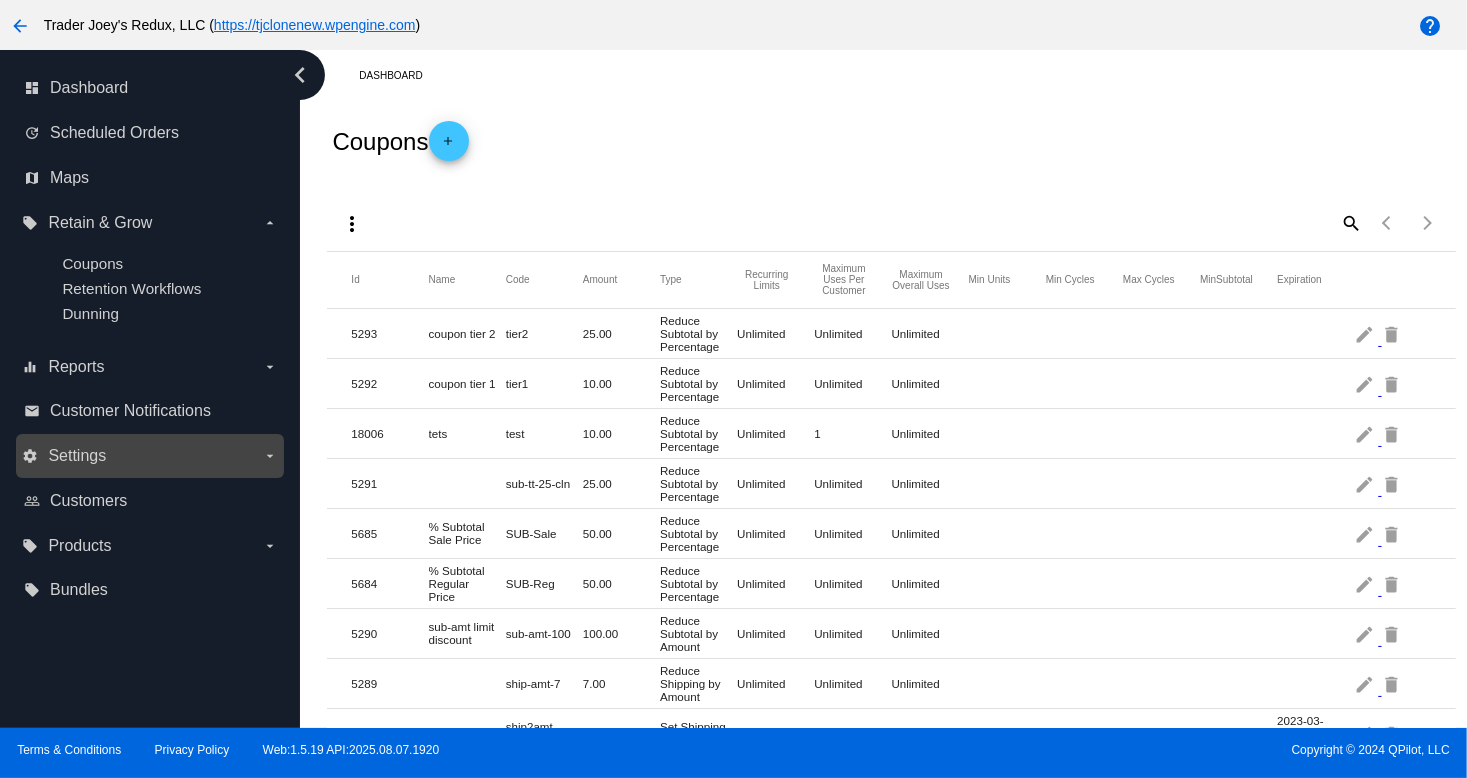 click on "settings
Settings
arrow_drop_down" at bounding box center [149, 456] 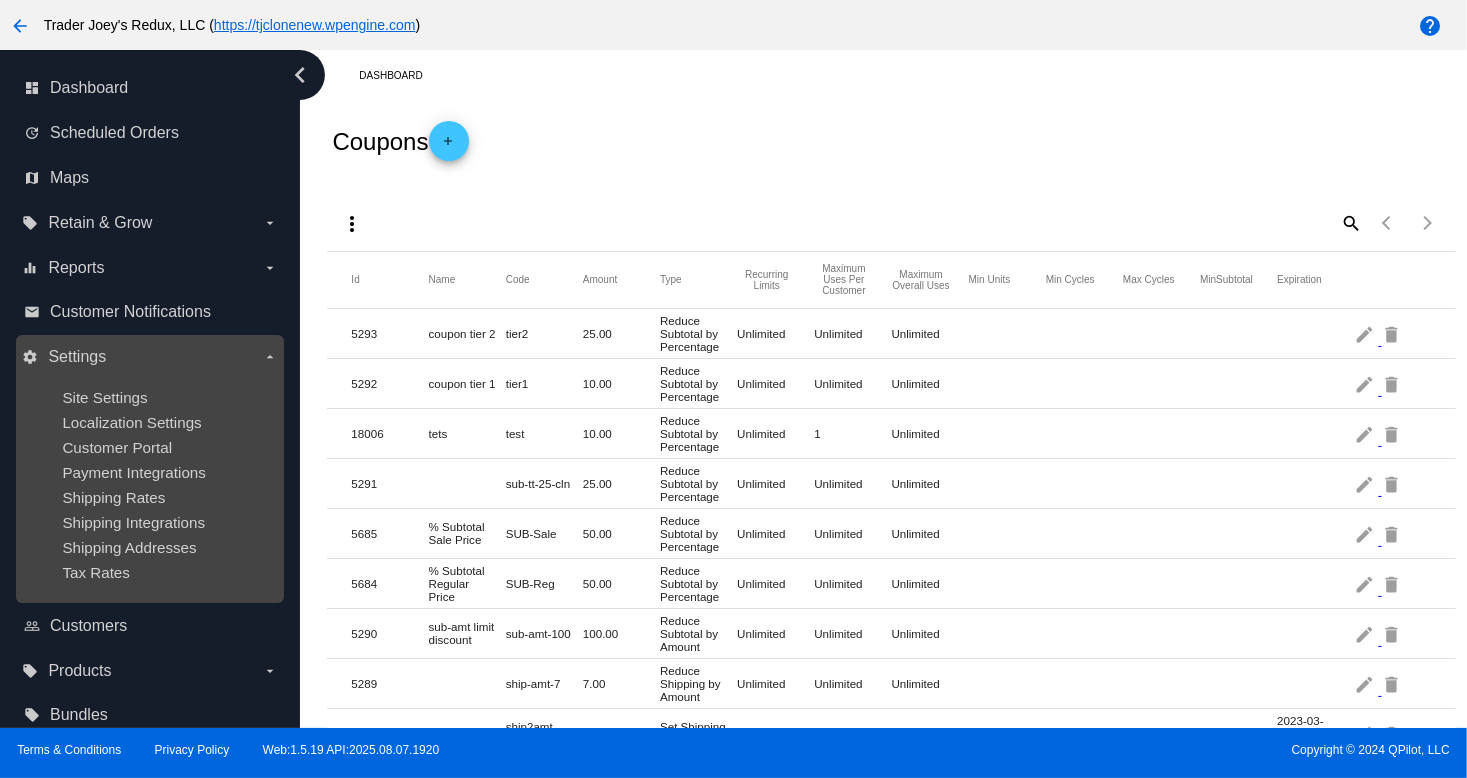 click on "Site Settings
Localization Settings
Customer Portal
Payment Integrations
Shipping Rates
Shipping Integrations
Shipping Addresses
Tax Rates" at bounding box center (149, 485) 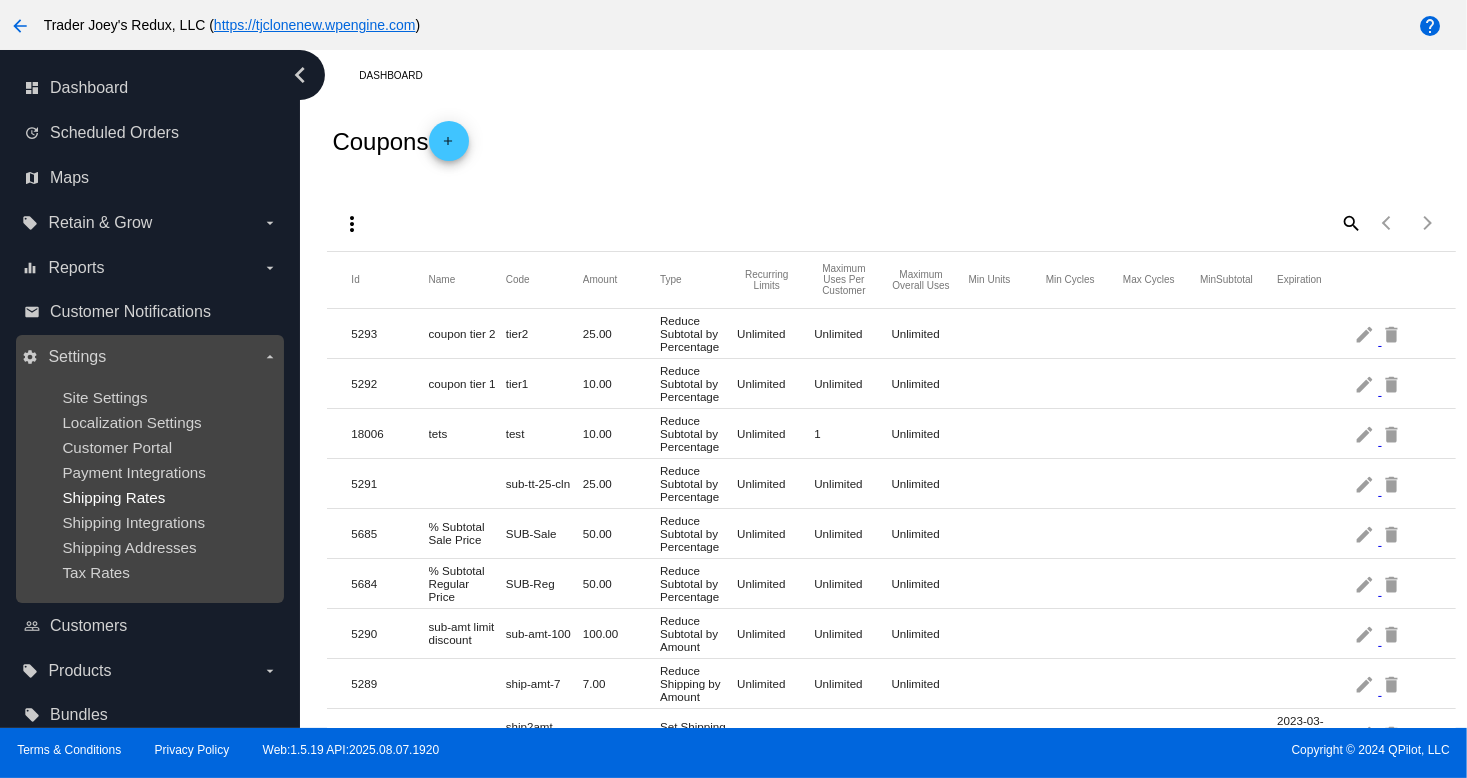 click on "Shipping Rates" at bounding box center [113, 497] 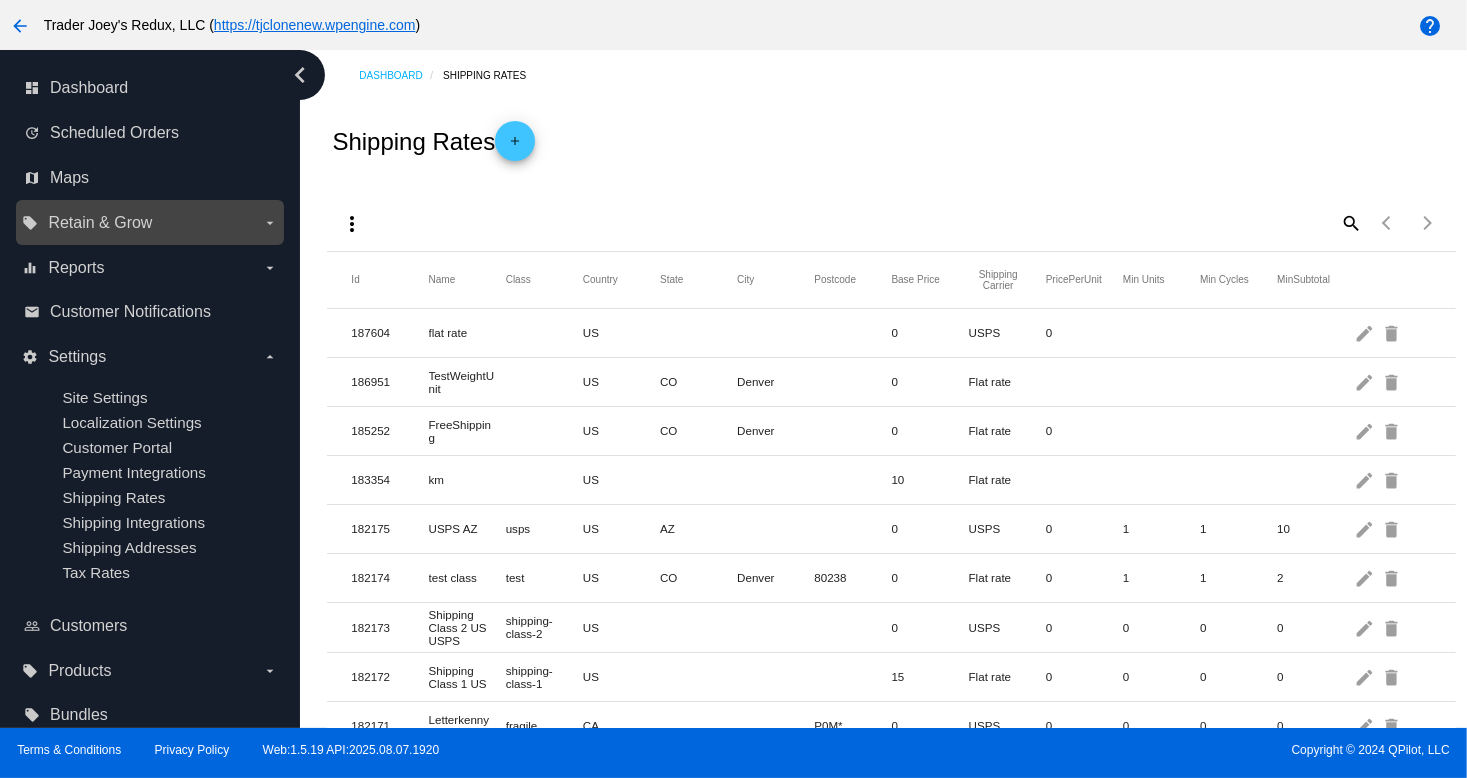 click on "Retain & Grow" at bounding box center (100, 223) 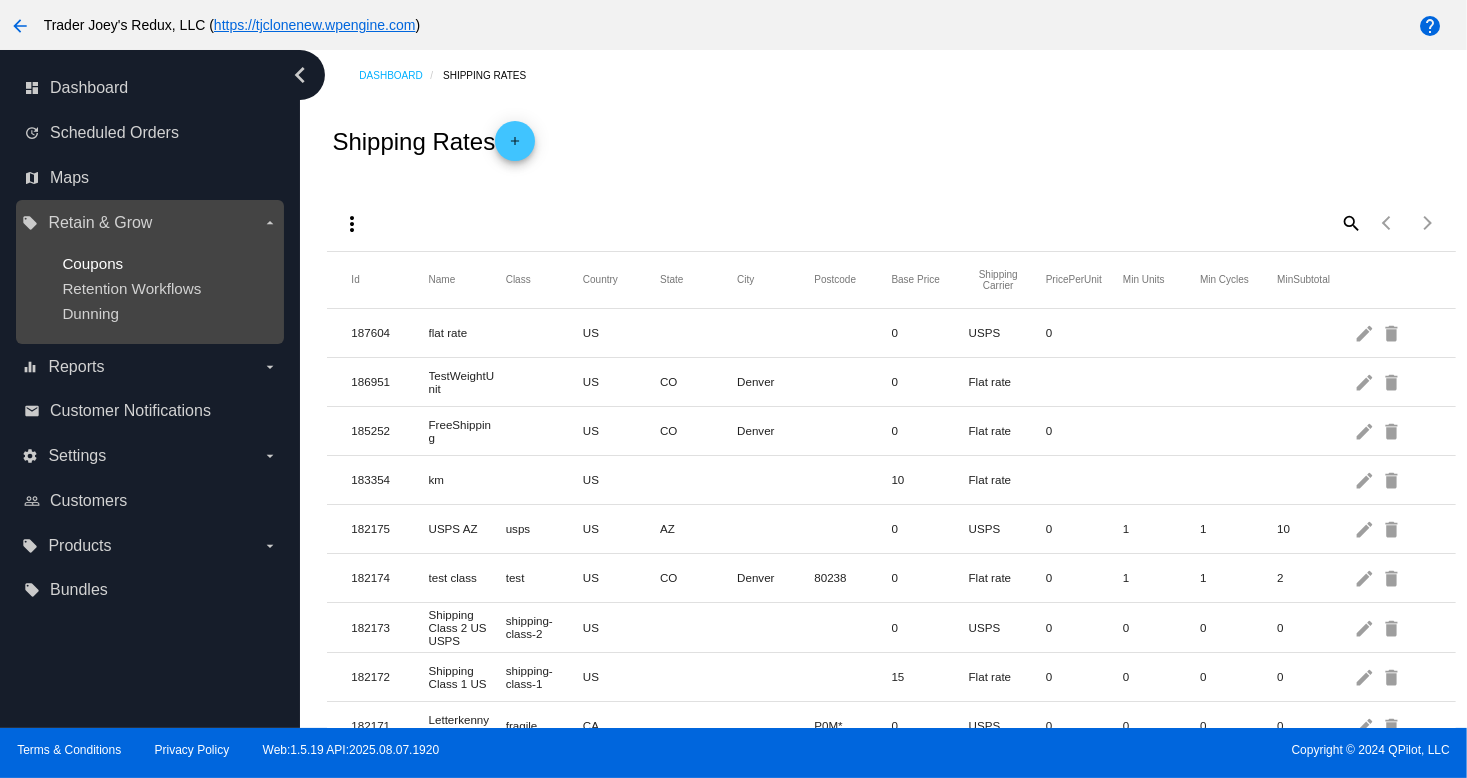 click on "Coupons" at bounding box center (92, 263) 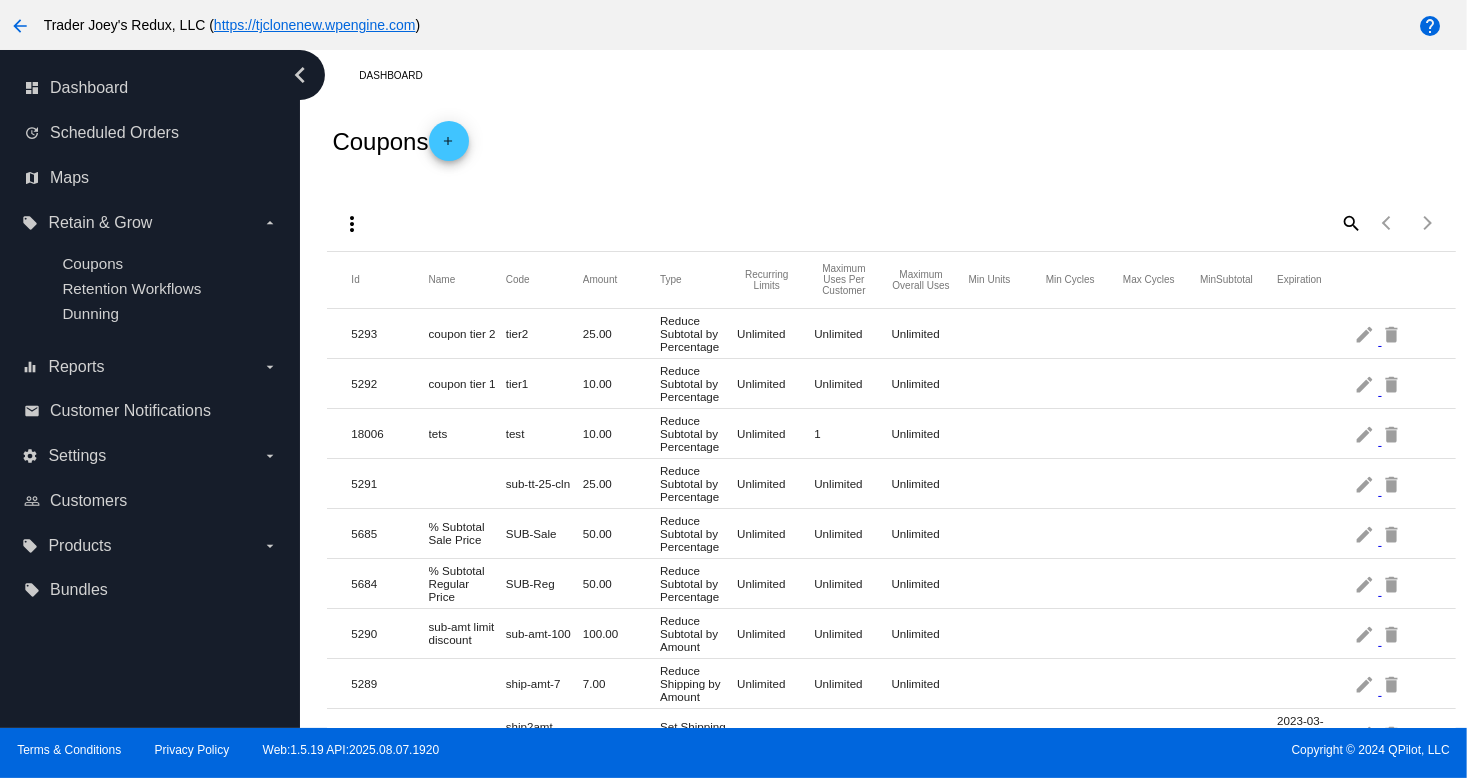 click on "more_vert
search
Items per page: 100 1 - 40 of 40" 